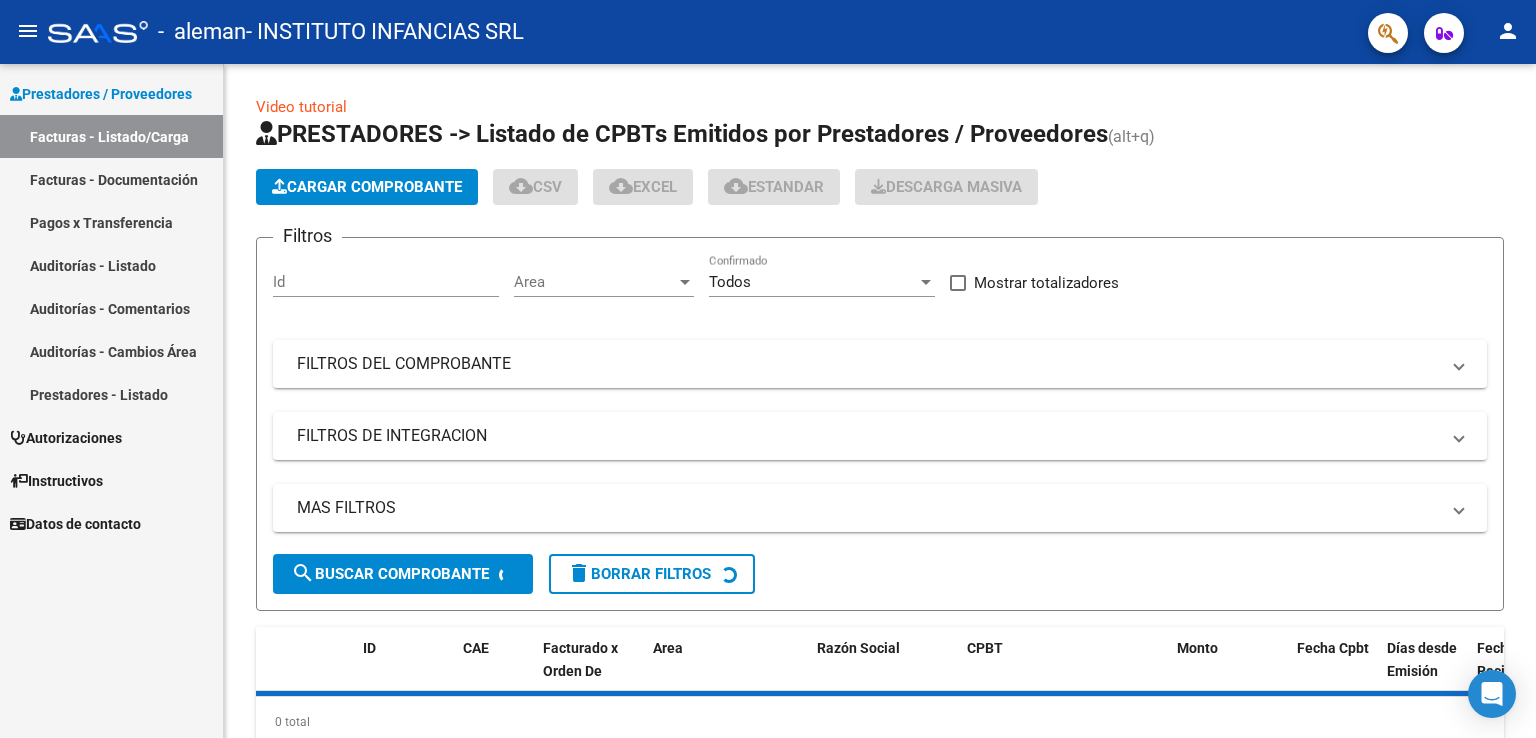 scroll, scrollTop: 0, scrollLeft: 0, axis: both 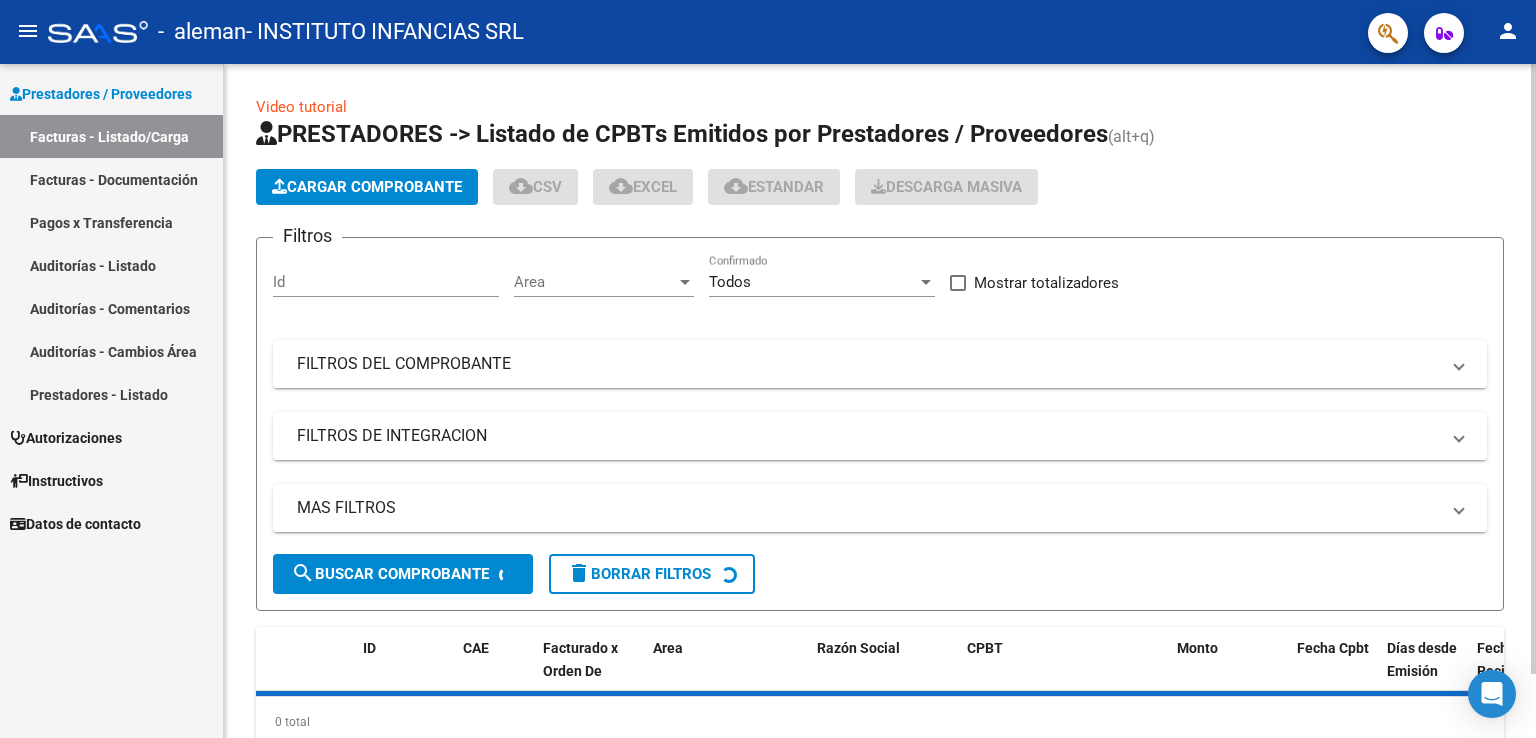 click on "Cargar Comprobante" 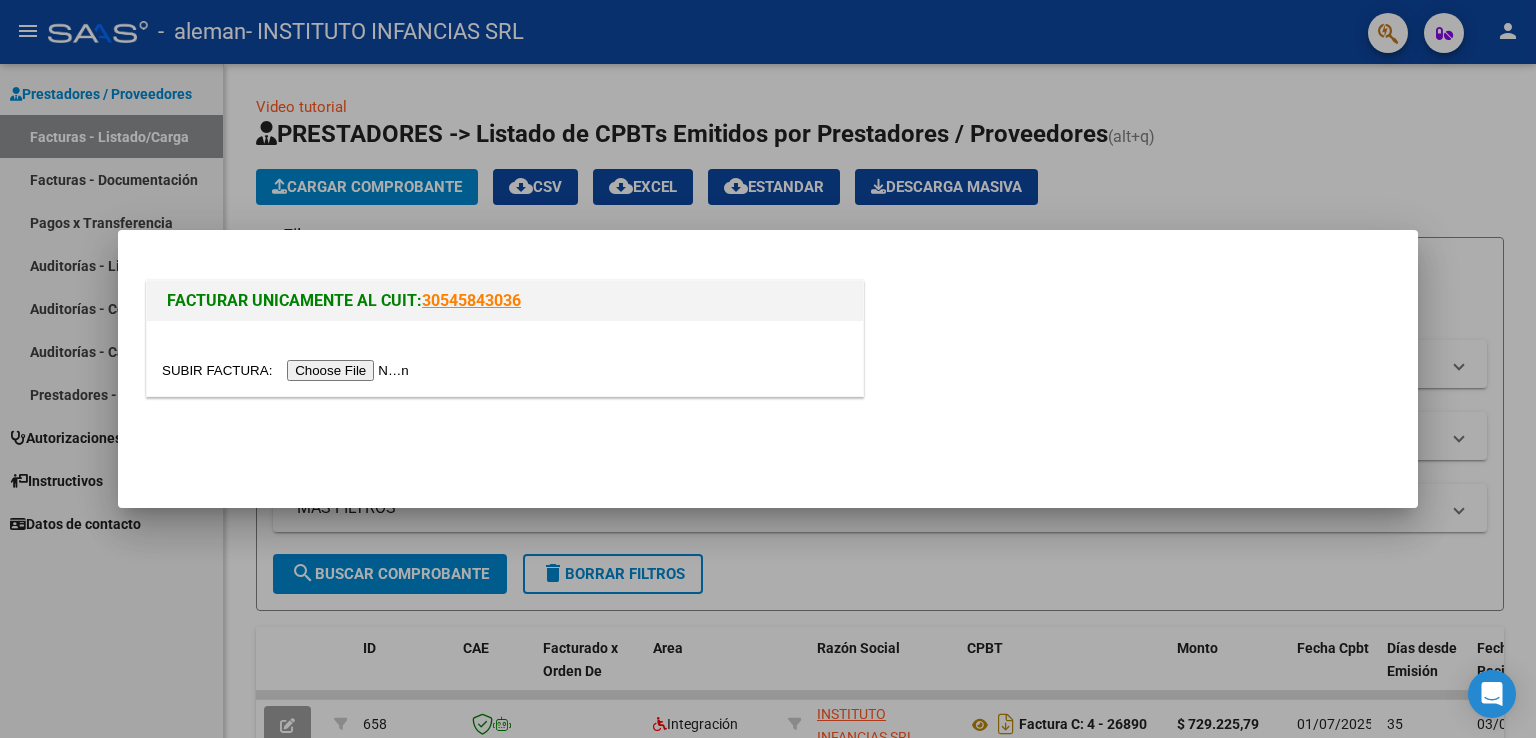 click at bounding box center [288, 370] 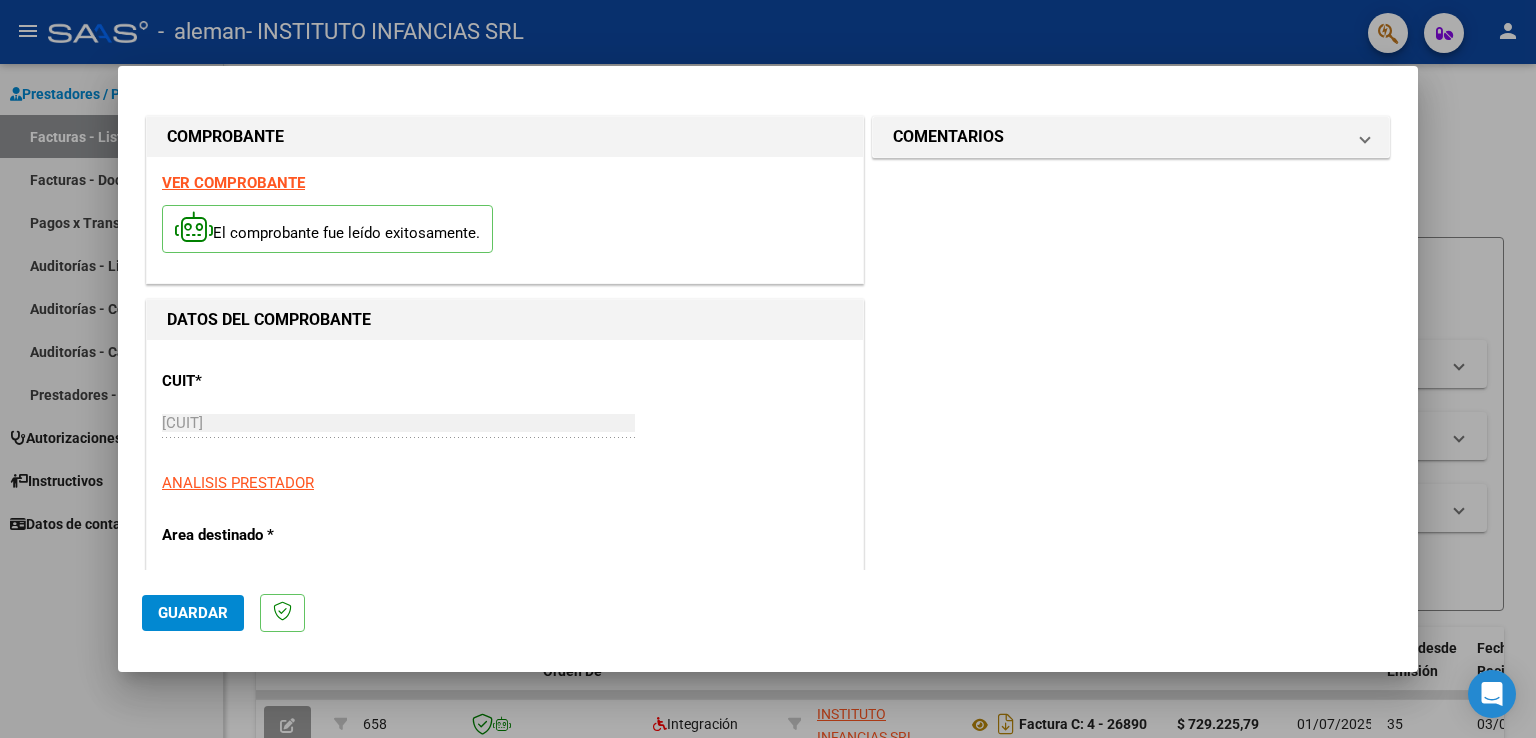 scroll, scrollTop: 300, scrollLeft: 0, axis: vertical 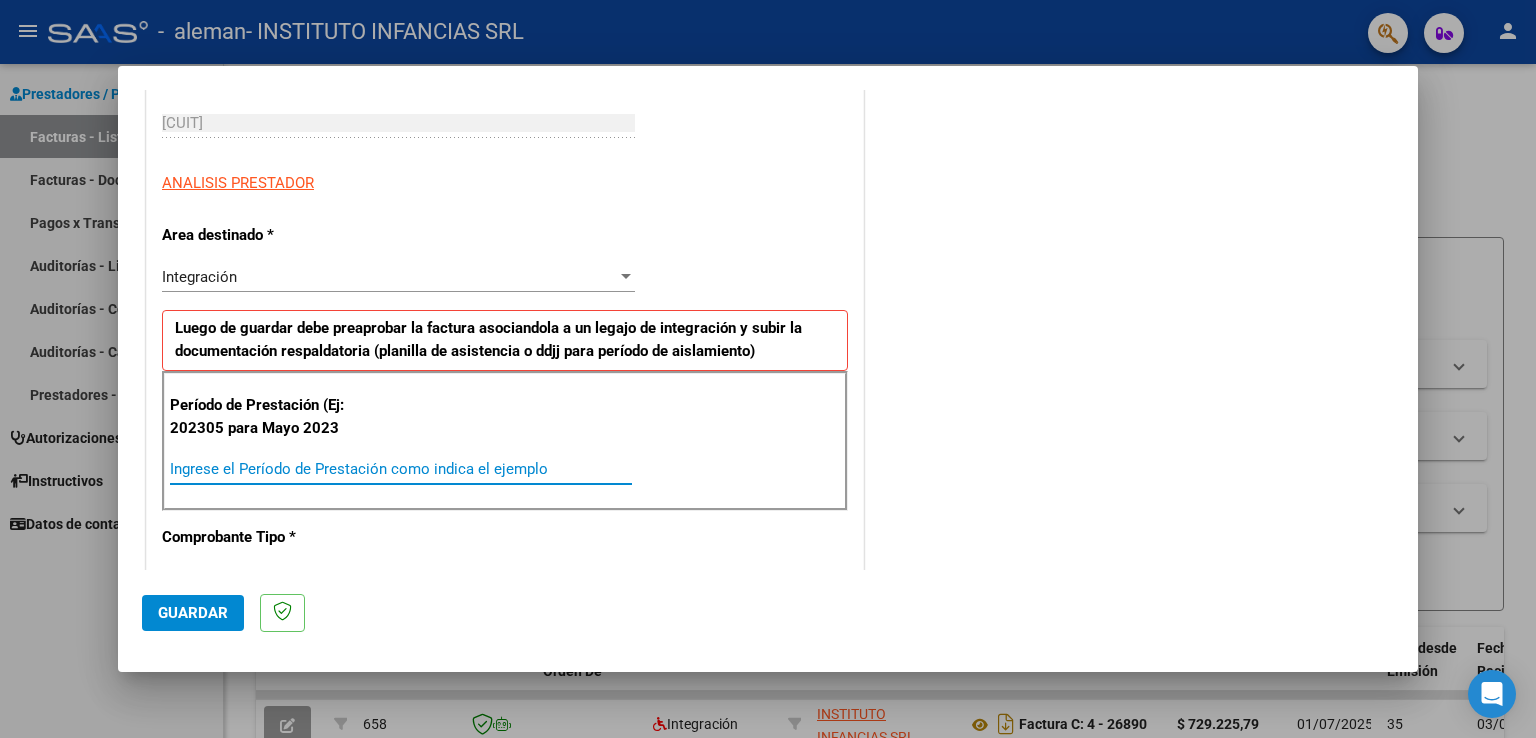 click on "Ingrese el Período de Prestación como indica el ejemplo" at bounding box center [401, 469] 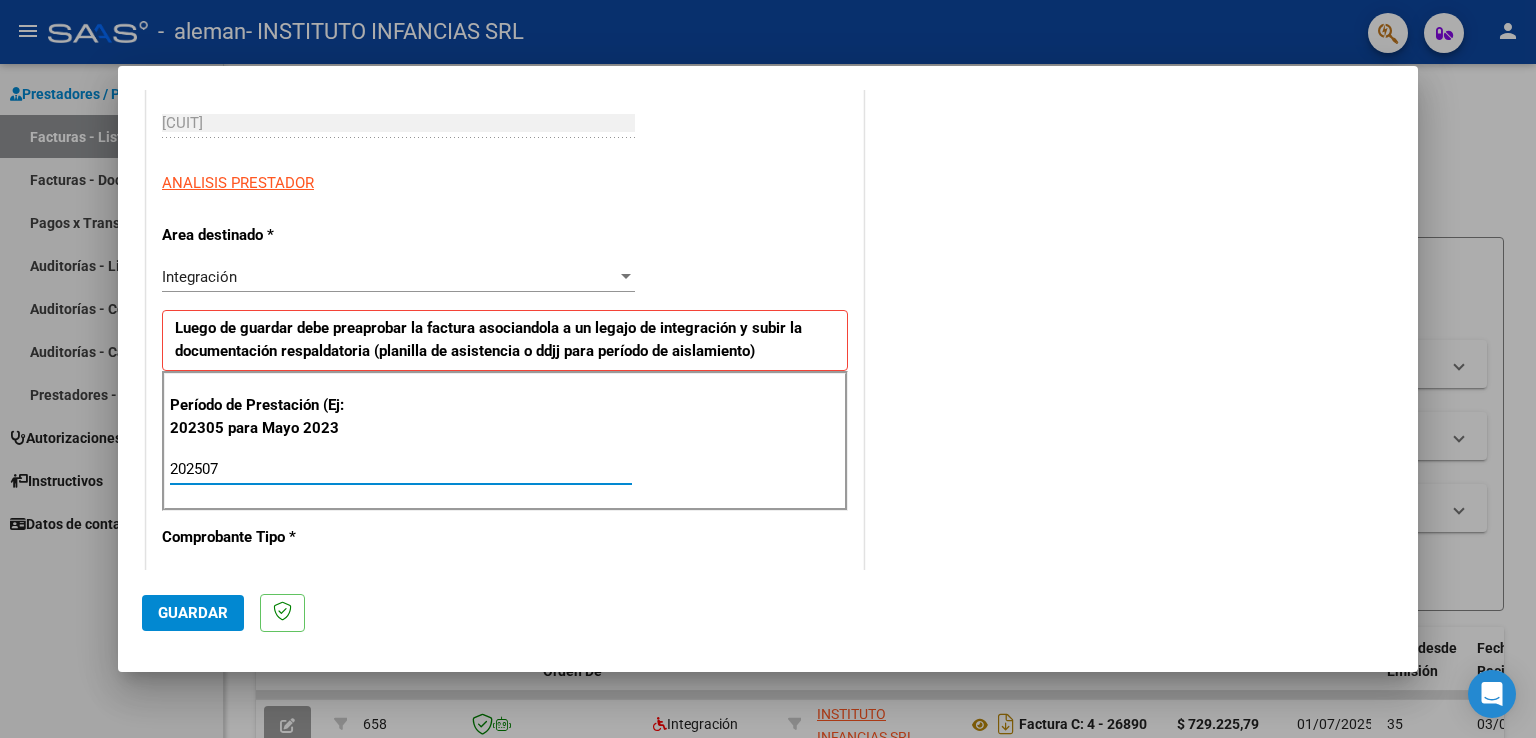 type on "202507" 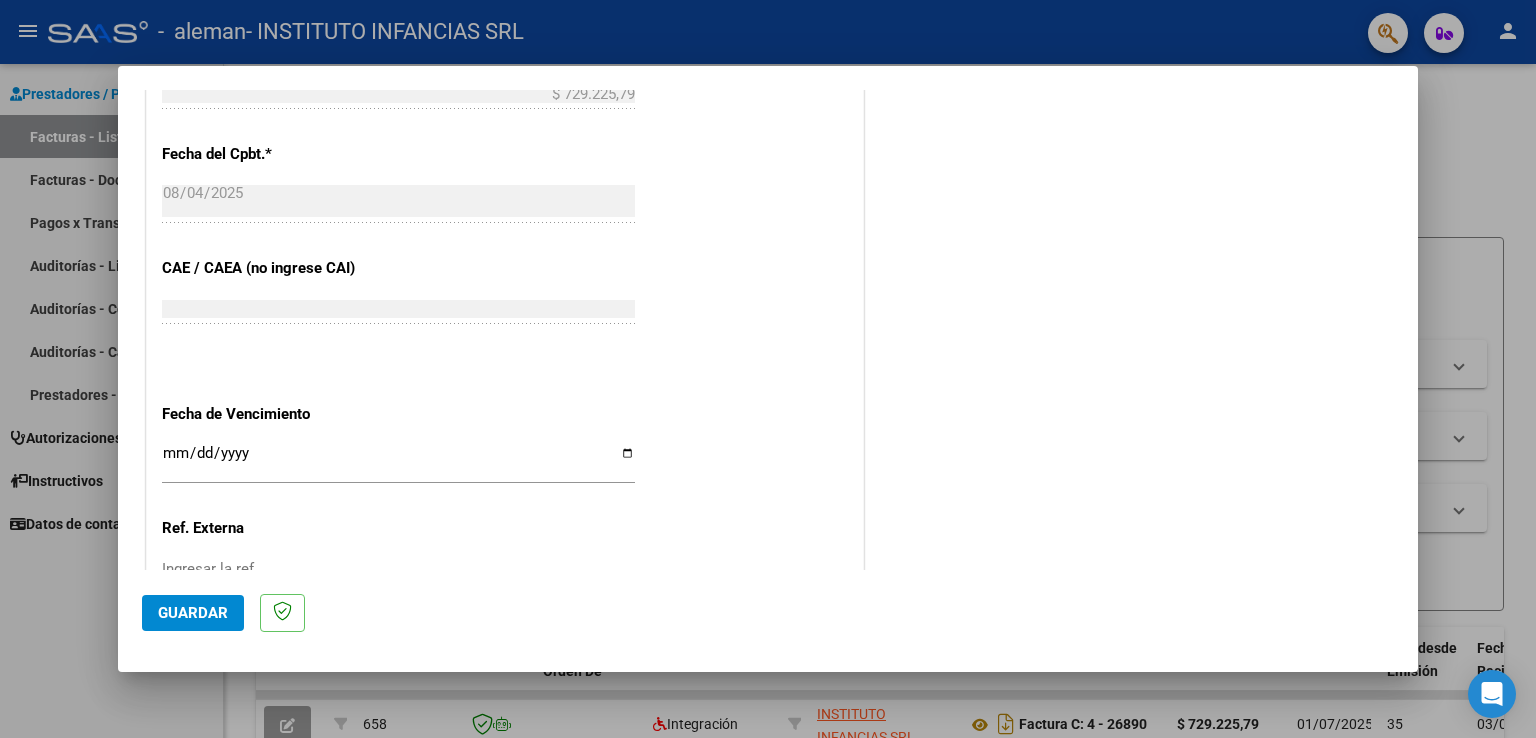 scroll, scrollTop: 1100, scrollLeft: 0, axis: vertical 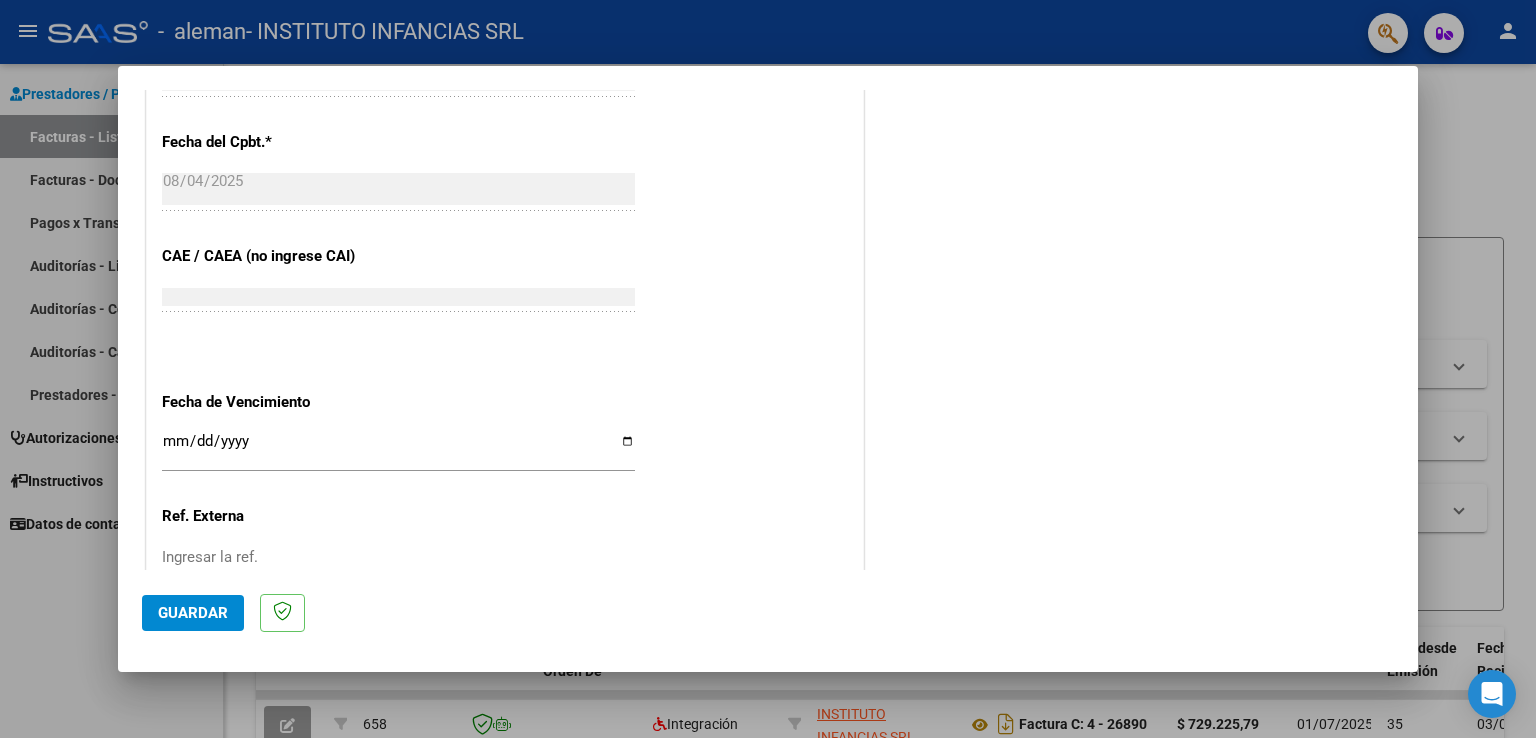 click on "Ingresar la fecha" at bounding box center [398, 449] 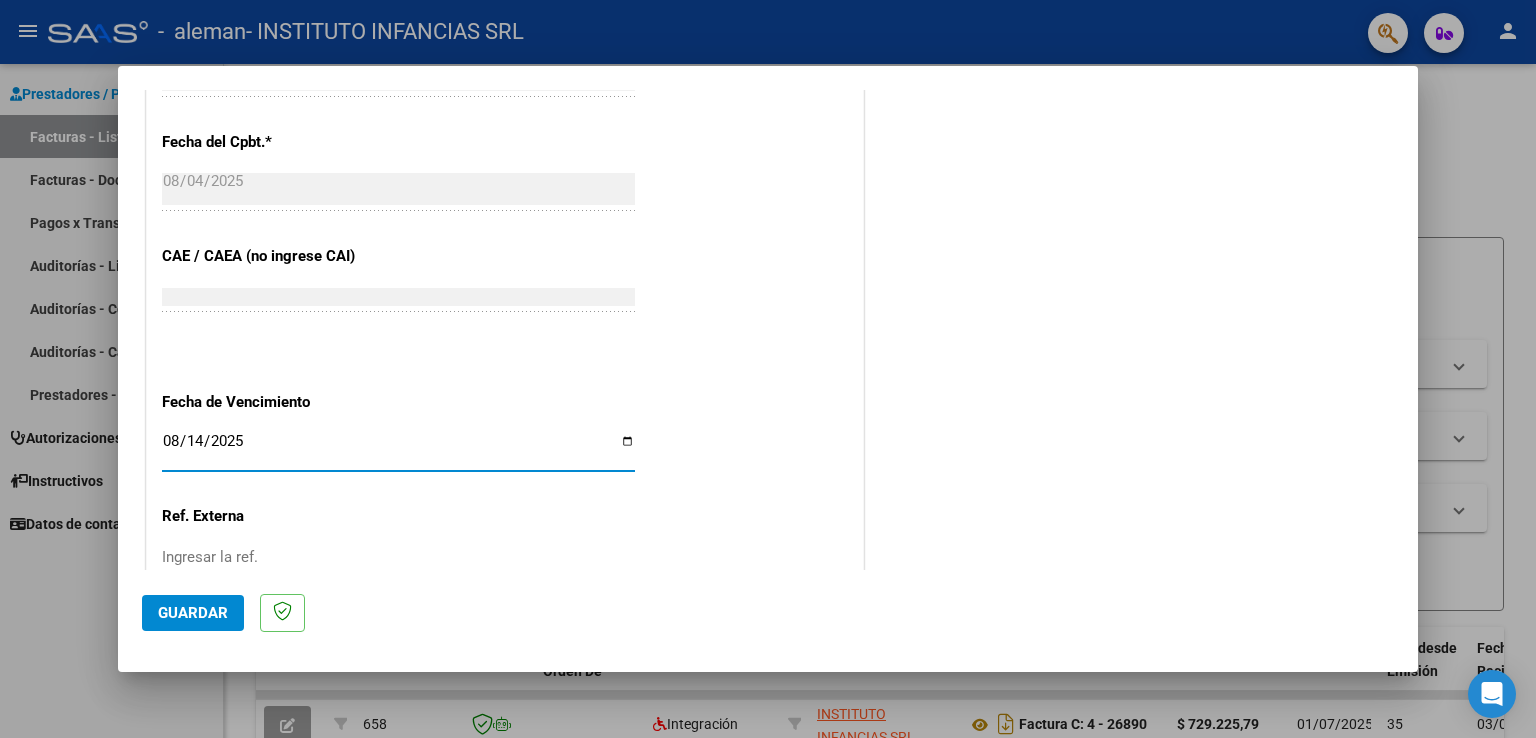 type on "2025-08-14" 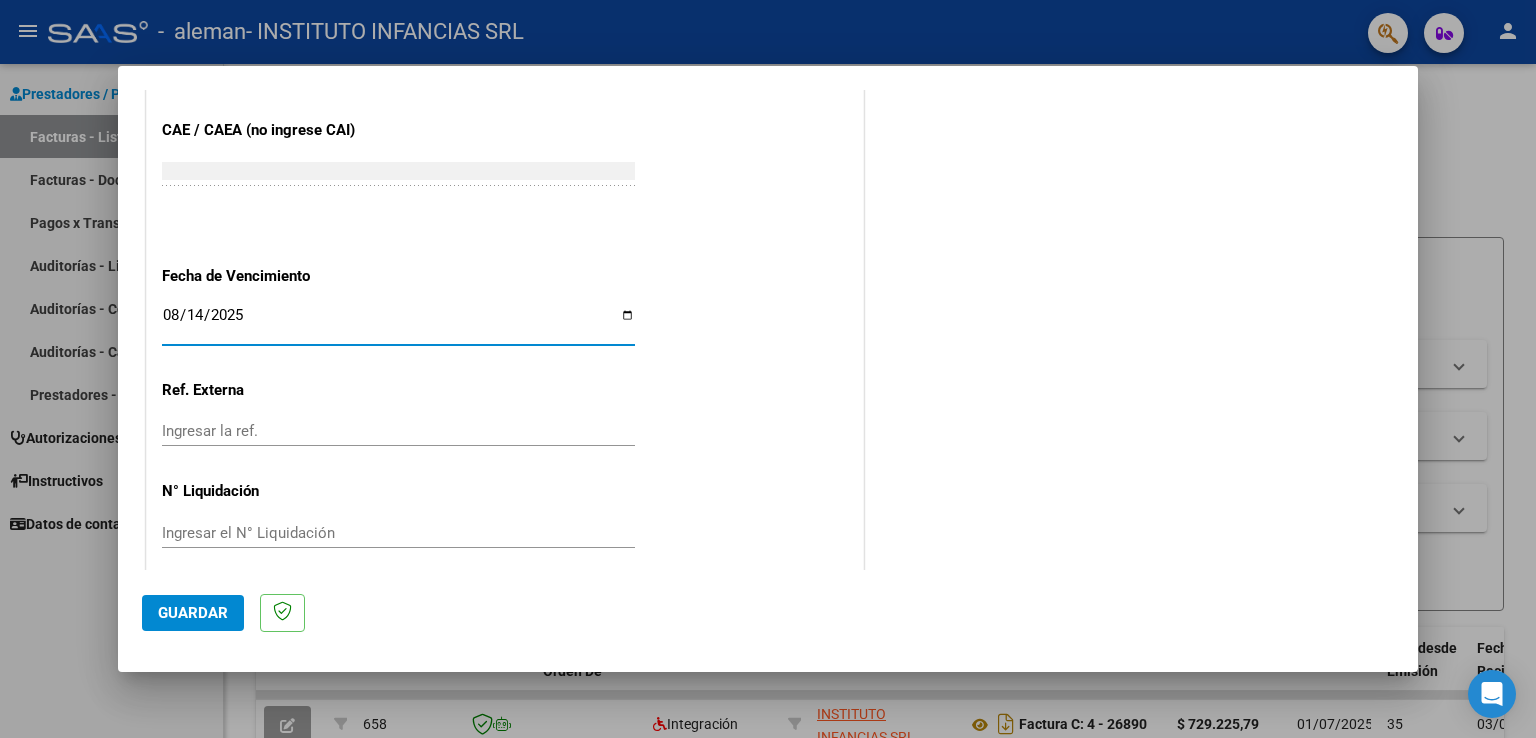 scroll, scrollTop: 1240, scrollLeft: 0, axis: vertical 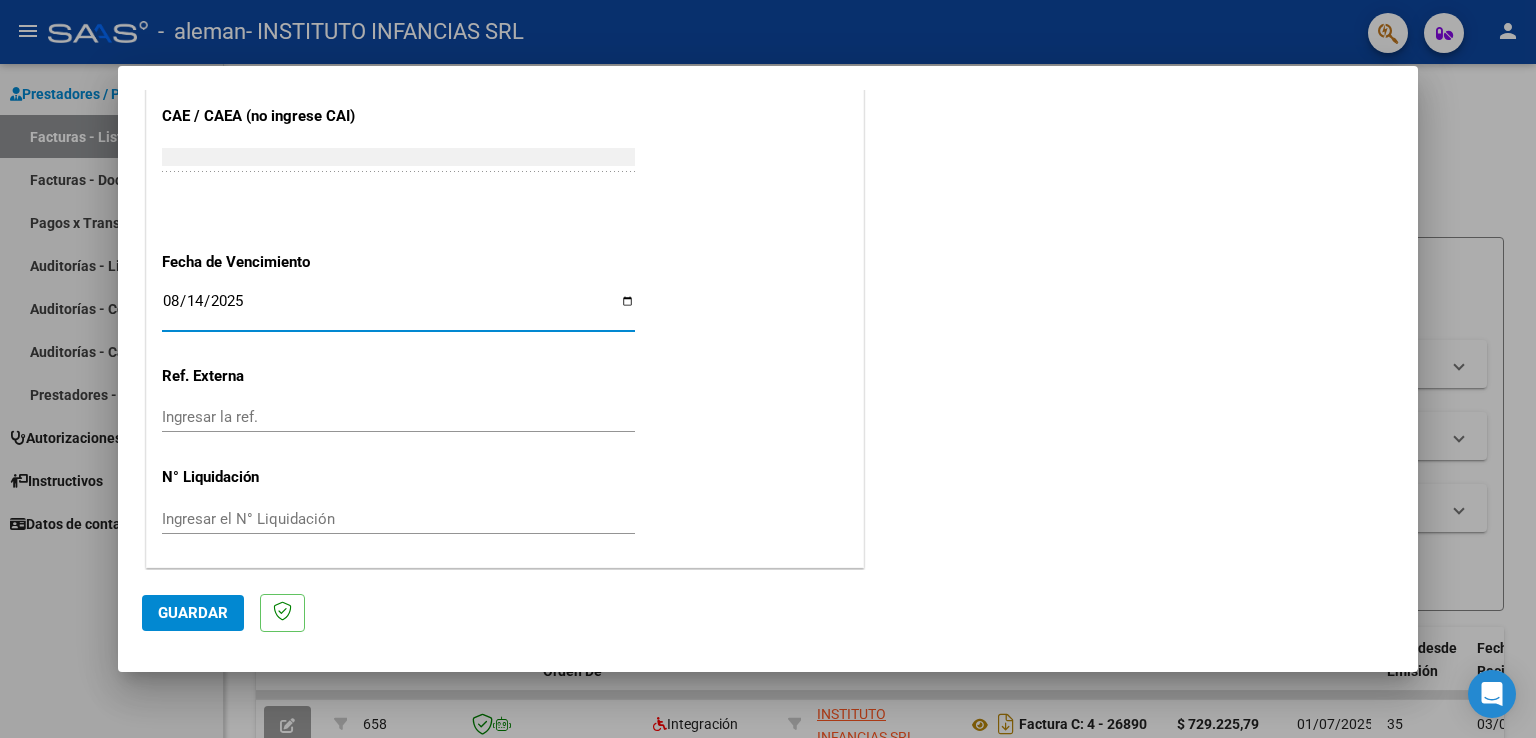 click on "Guardar" 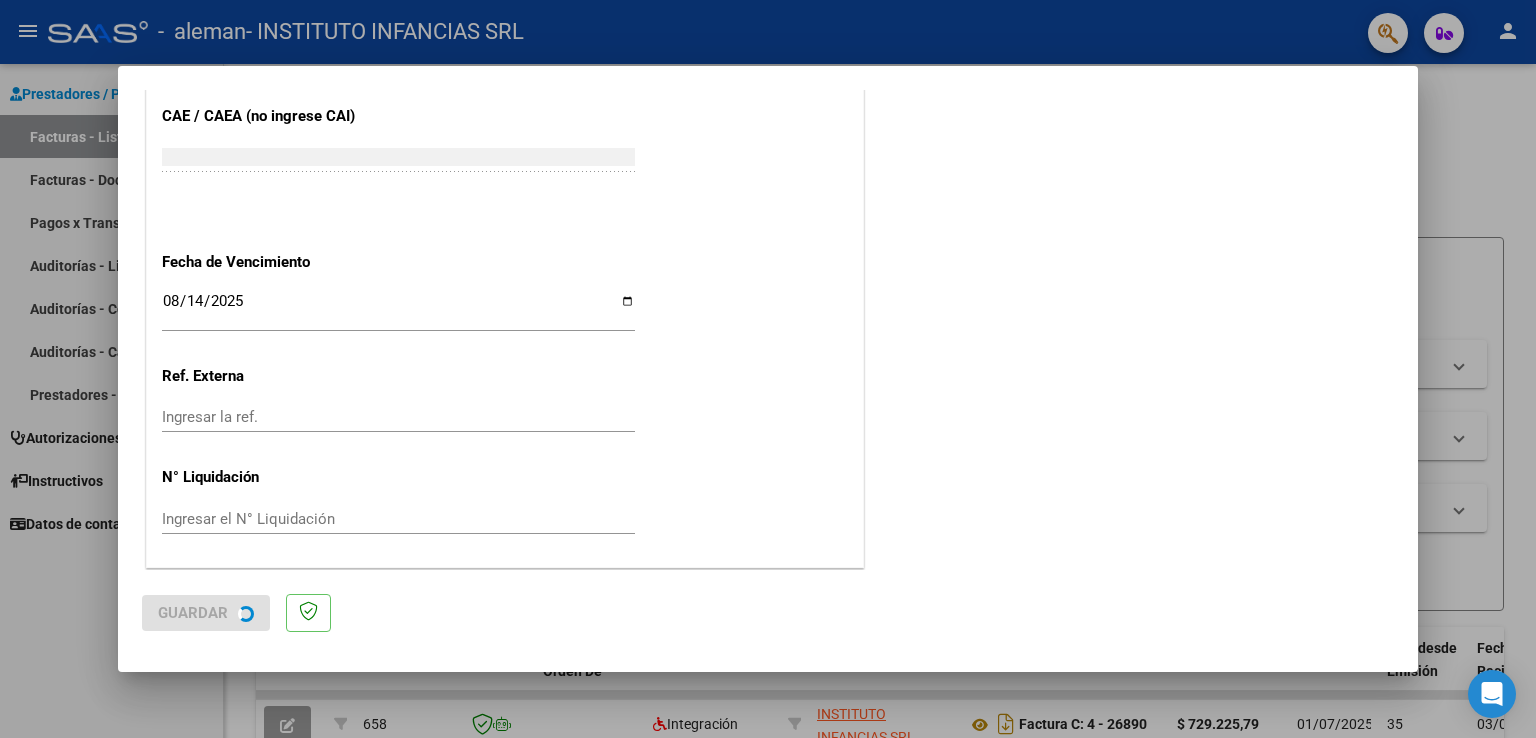 scroll, scrollTop: 0, scrollLeft: 0, axis: both 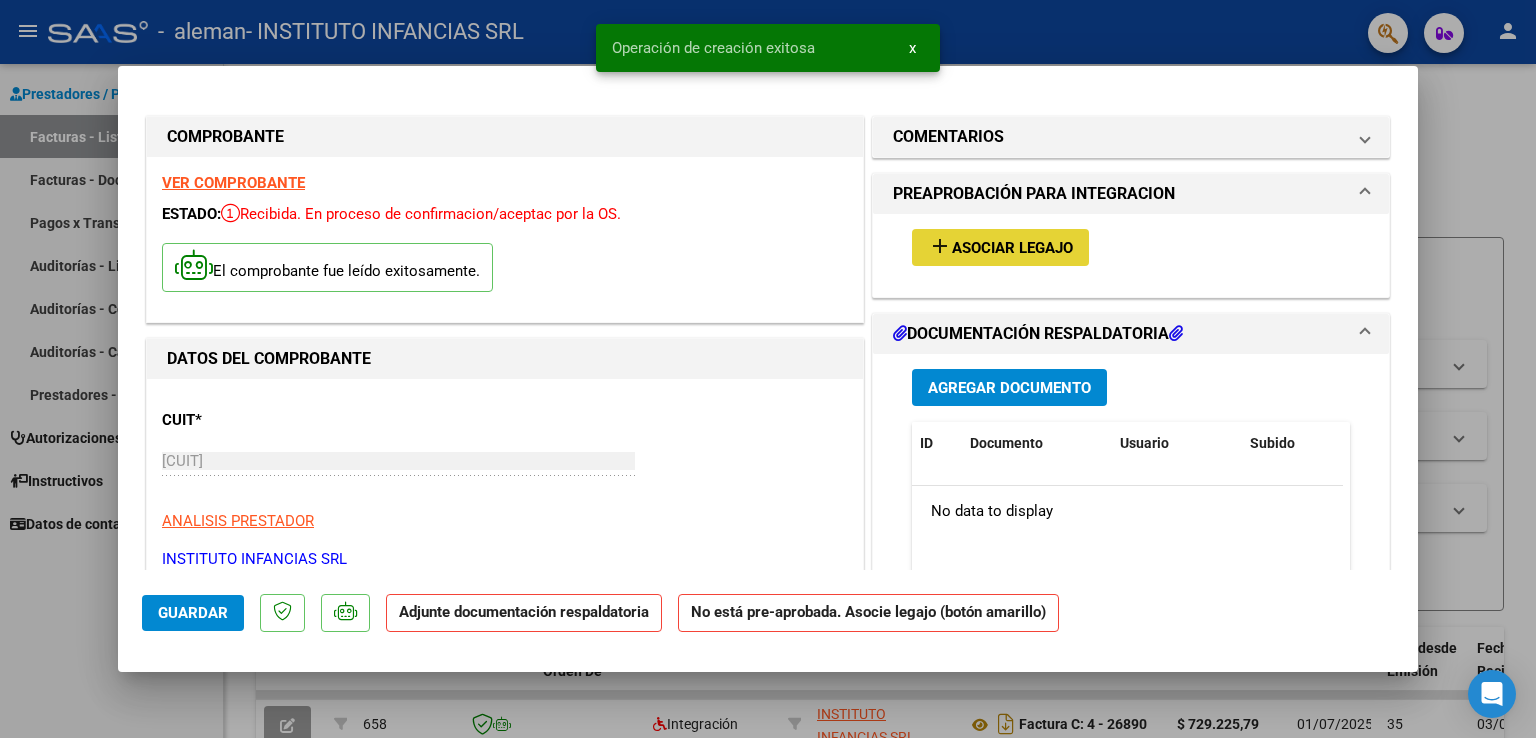 click on "Asociar Legajo" at bounding box center (1012, 248) 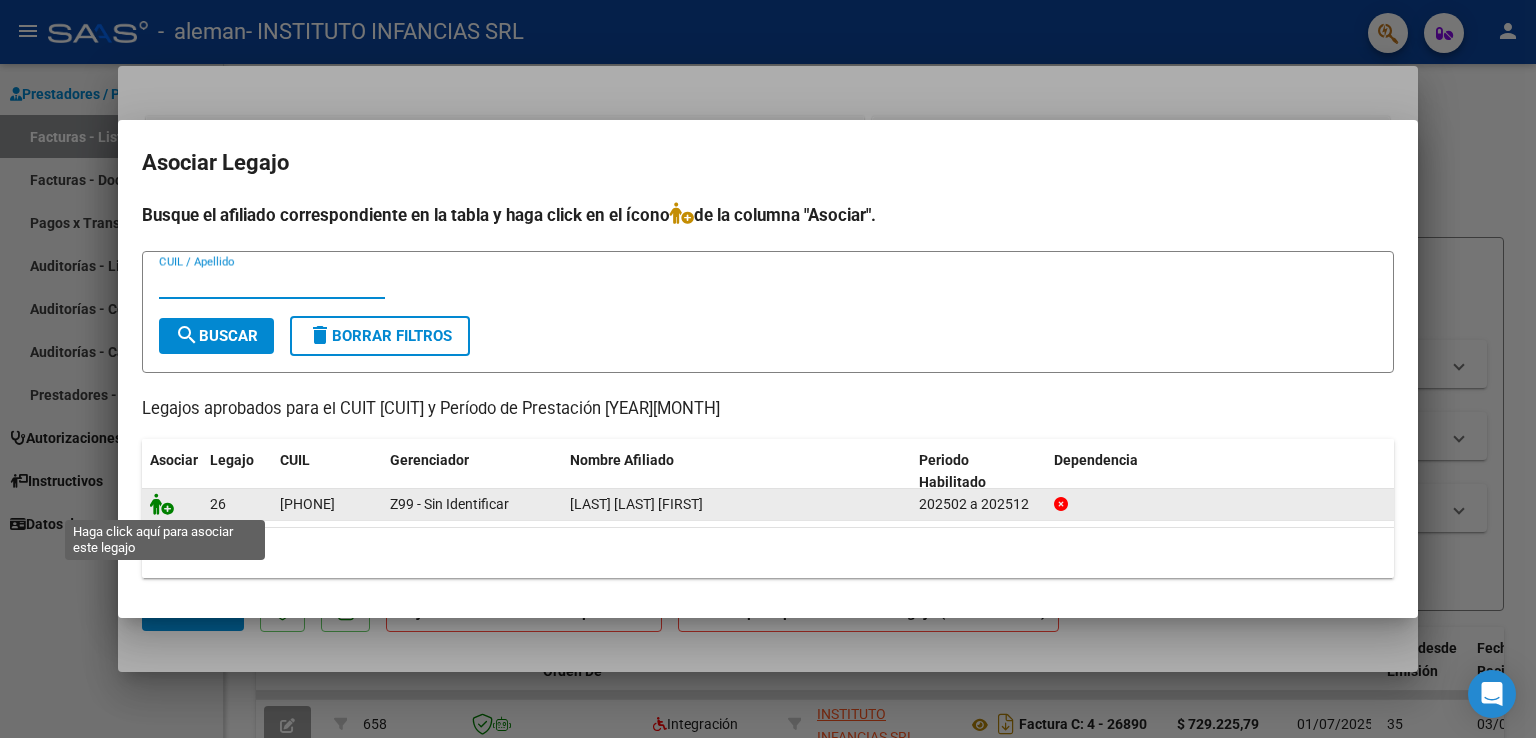click 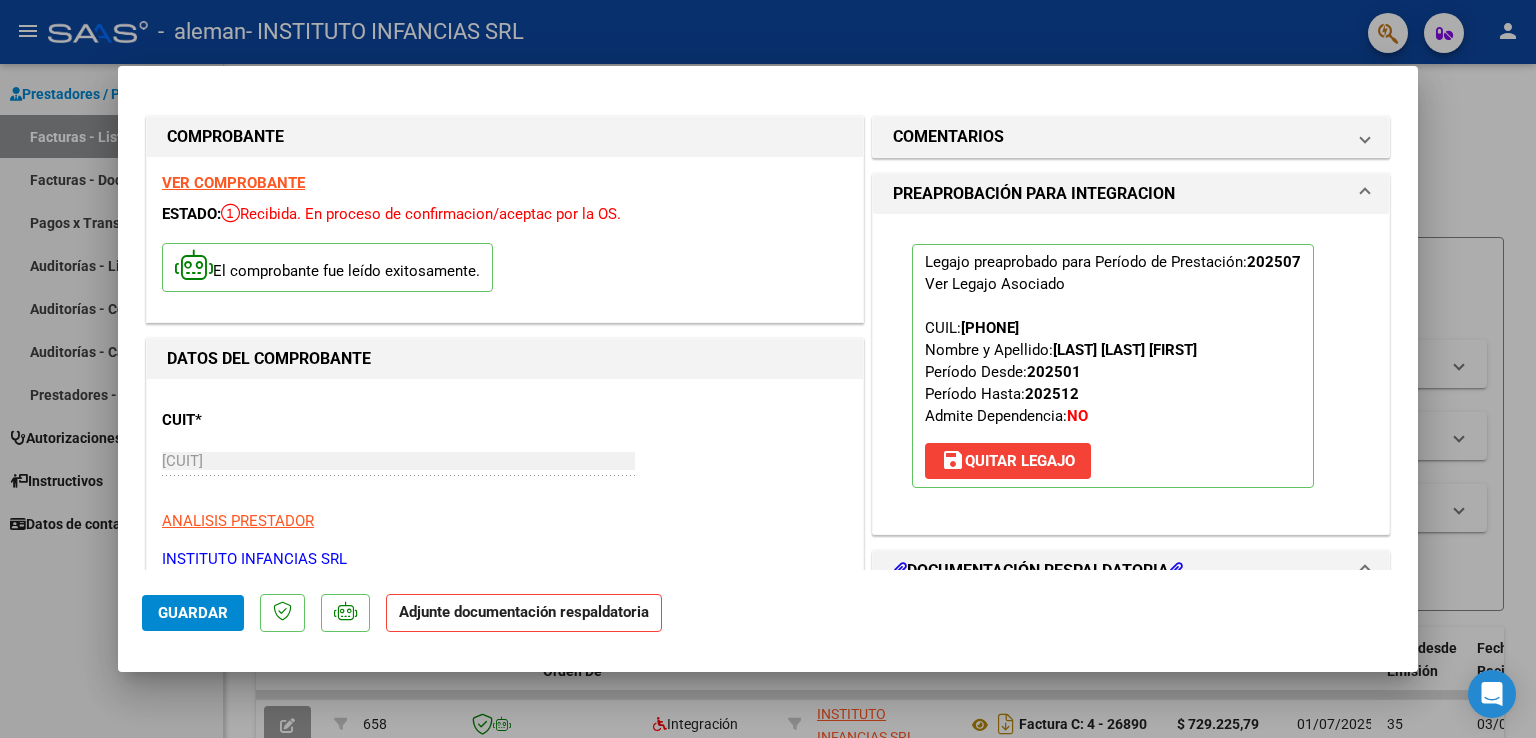 scroll, scrollTop: 300, scrollLeft: 0, axis: vertical 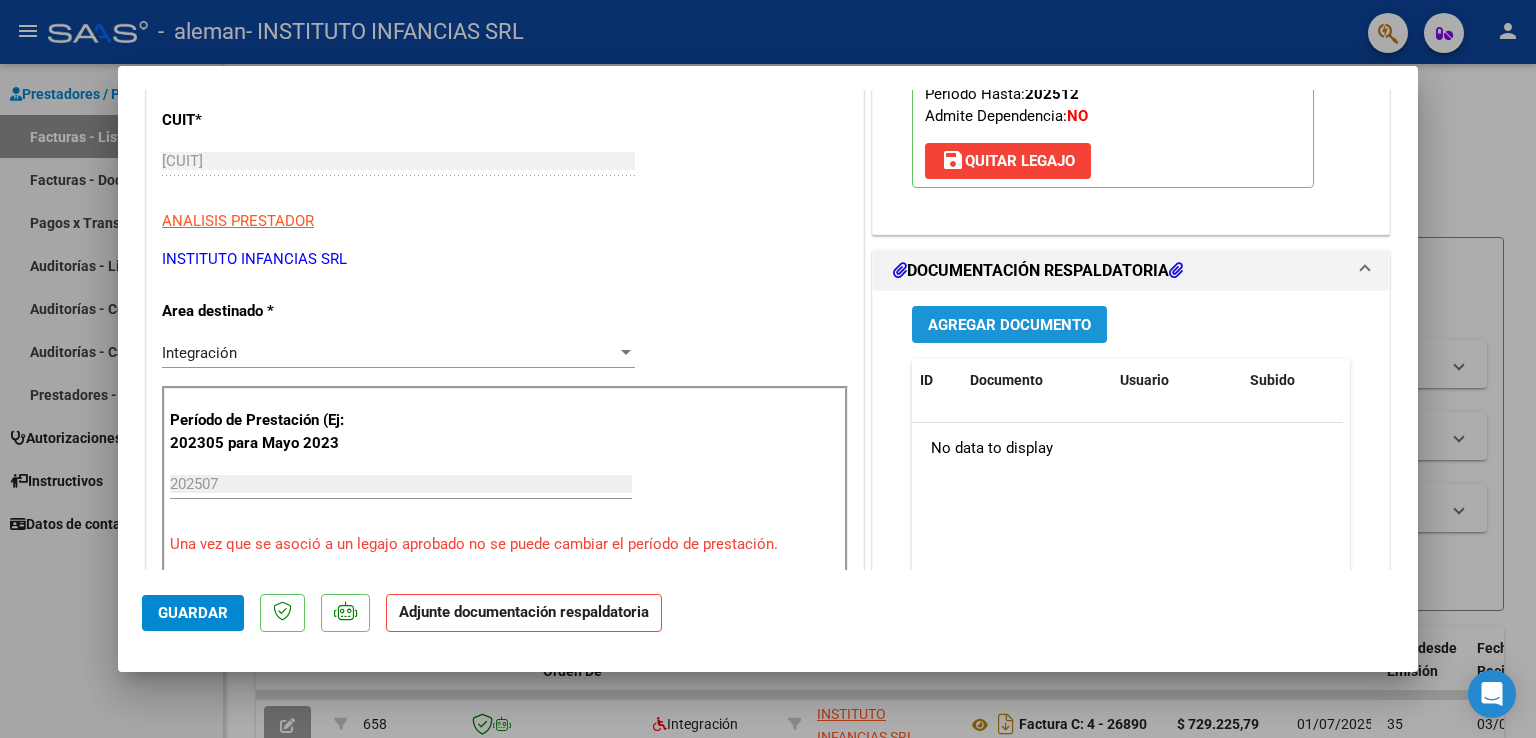 click on "Agregar Documento" at bounding box center (1009, 325) 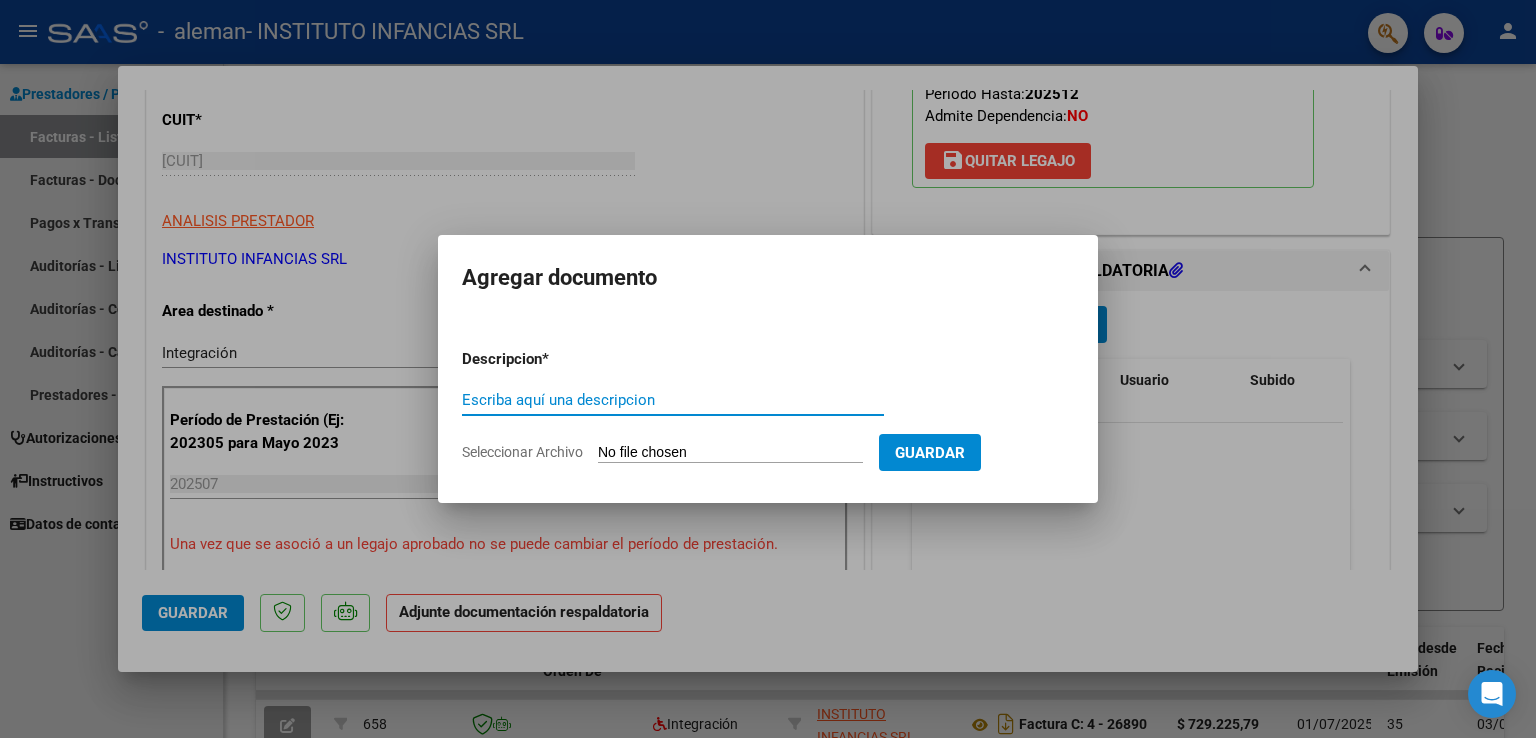click on "Descripcion  *   Escriba aquí una descripcion  Seleccionar Archivo Guardar" at bounding box center [768, 406] 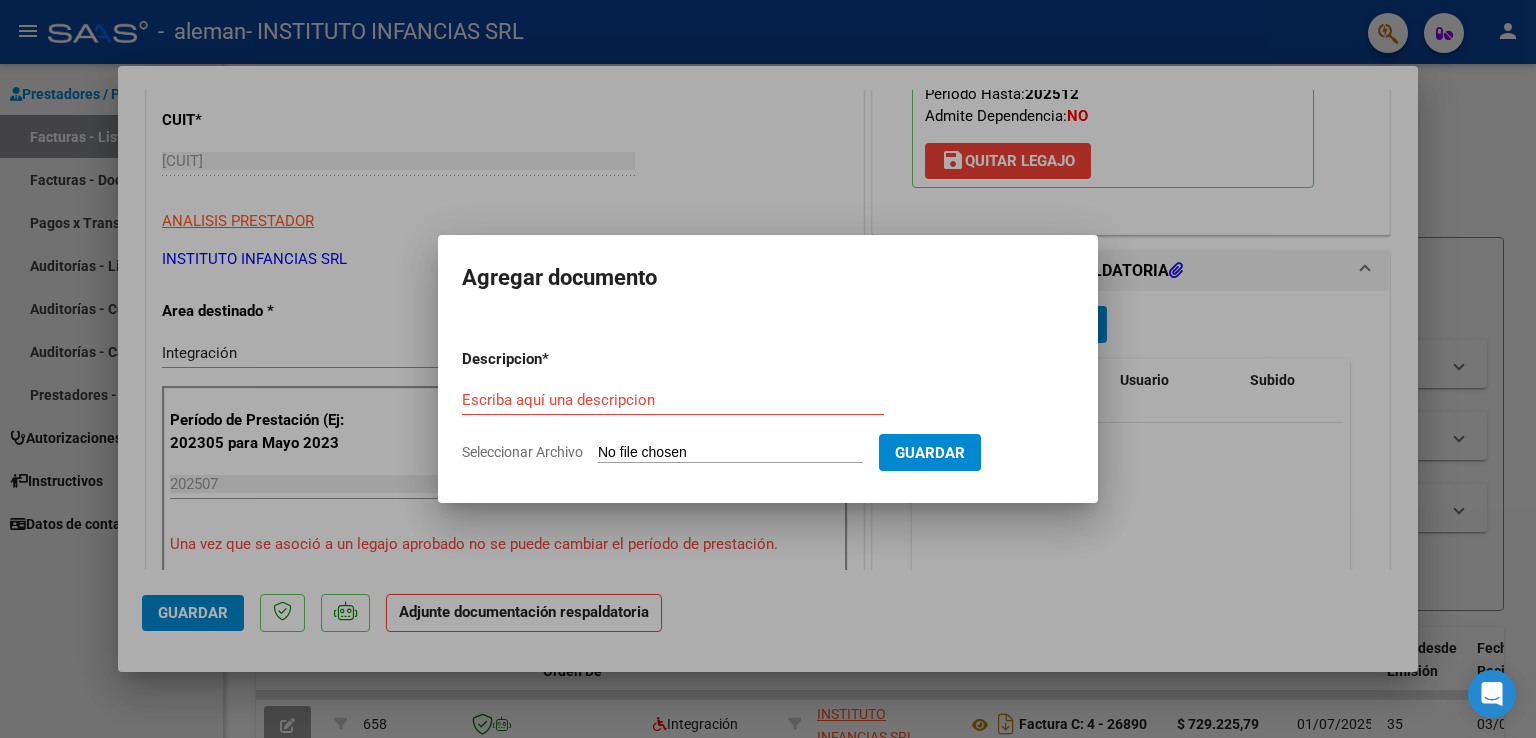 click on "Seleccionar Archivo" at bounding box center (730, 453) 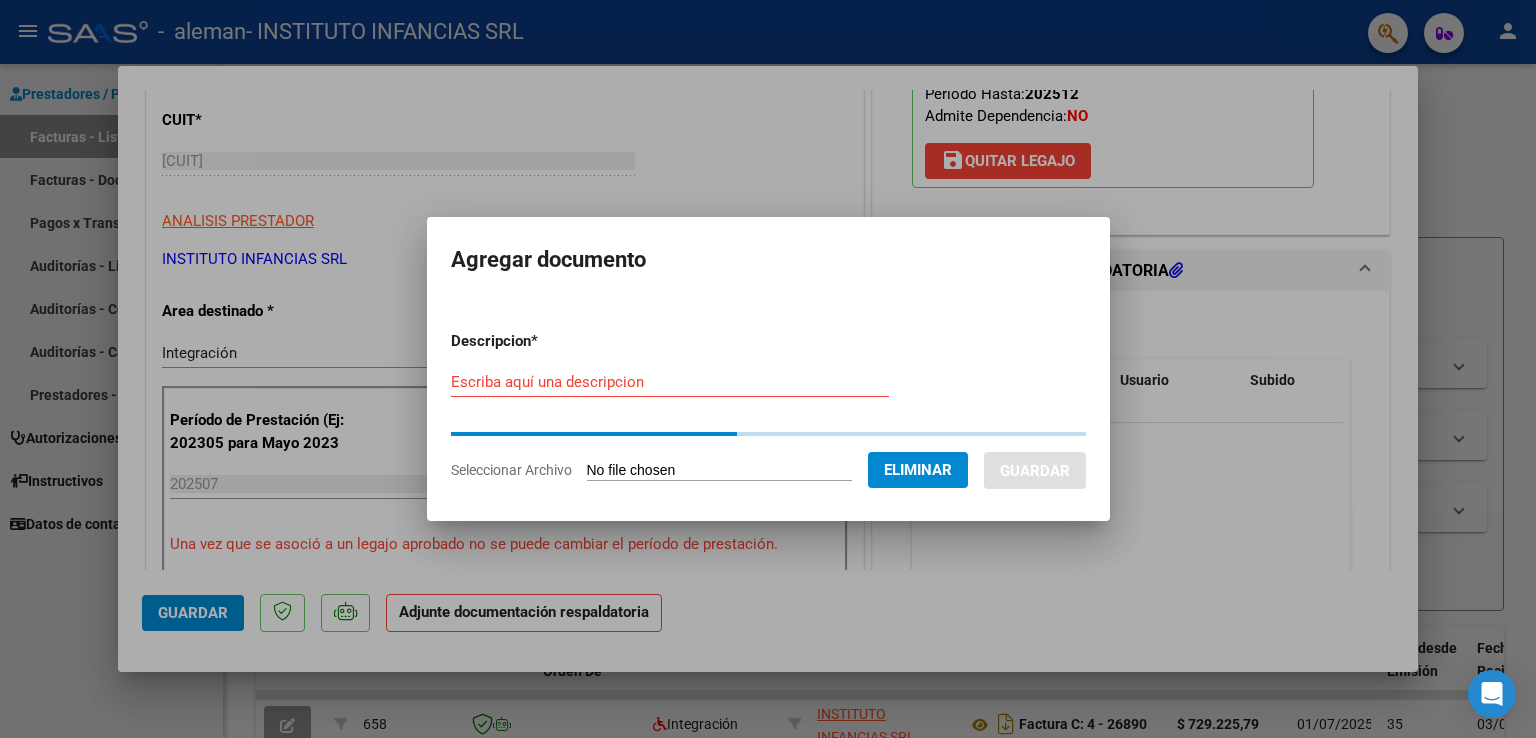click on "Escriba aquí una descripcion" at bounding box center [670, 382] 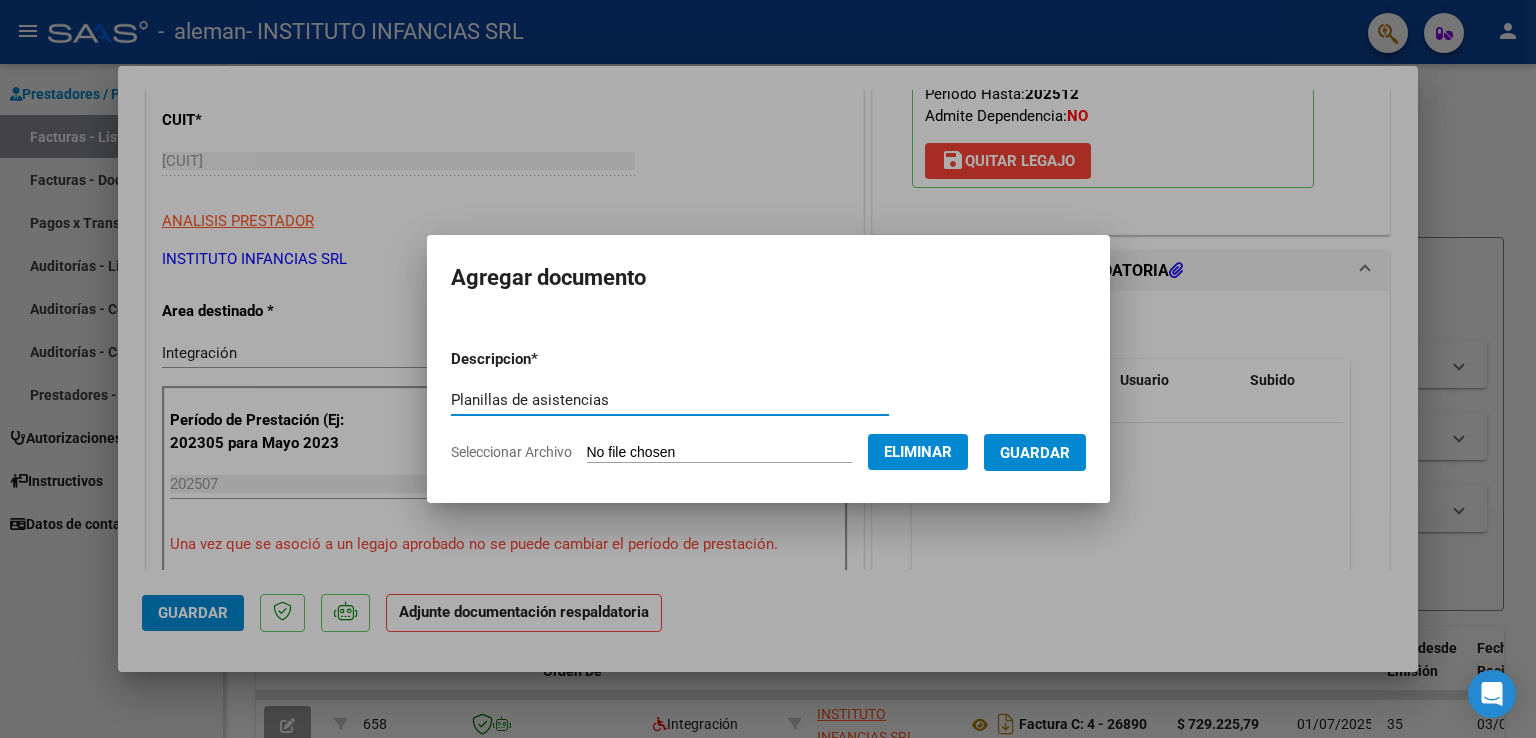 type on "Planillas de asistencias" 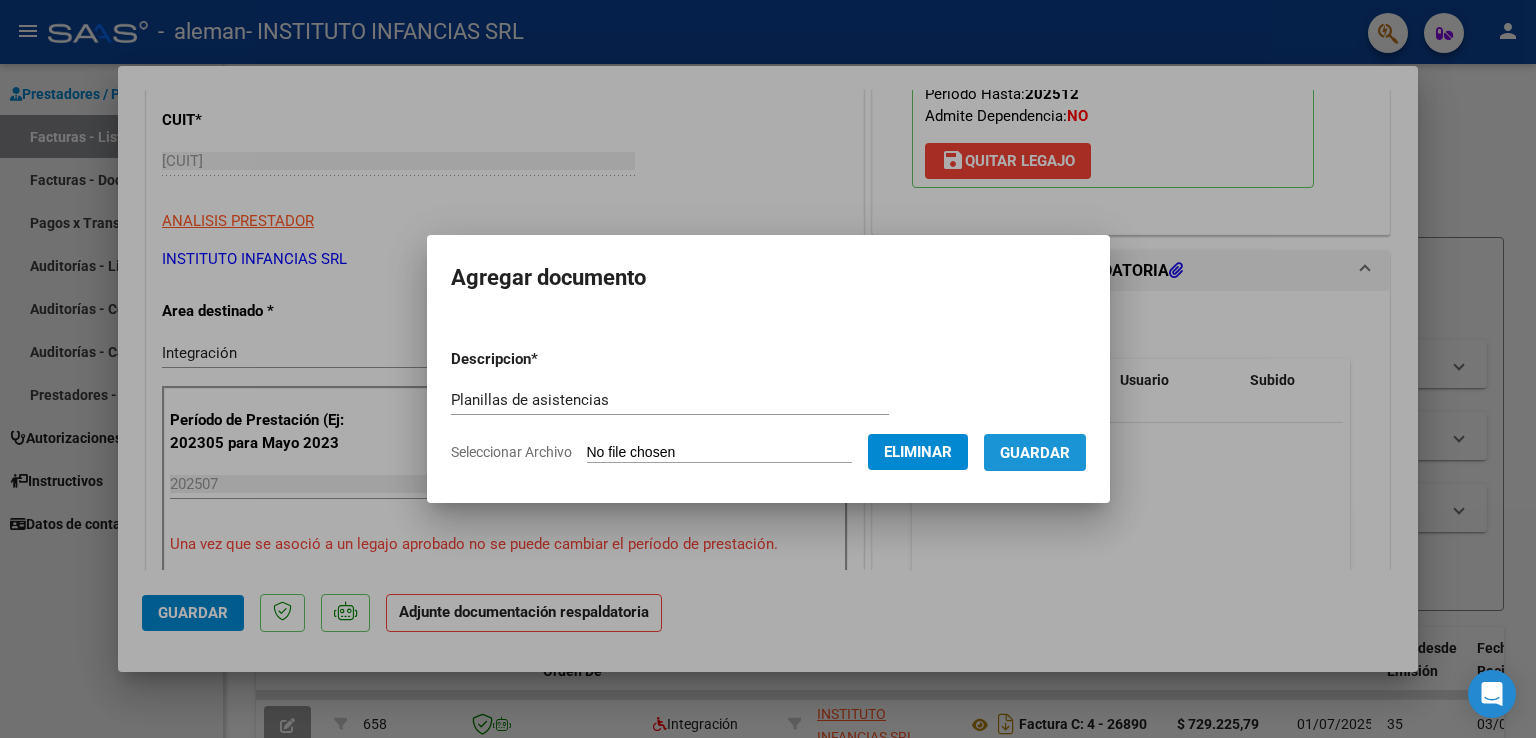 click on "Guardar" at bounding box center (1035, 453) 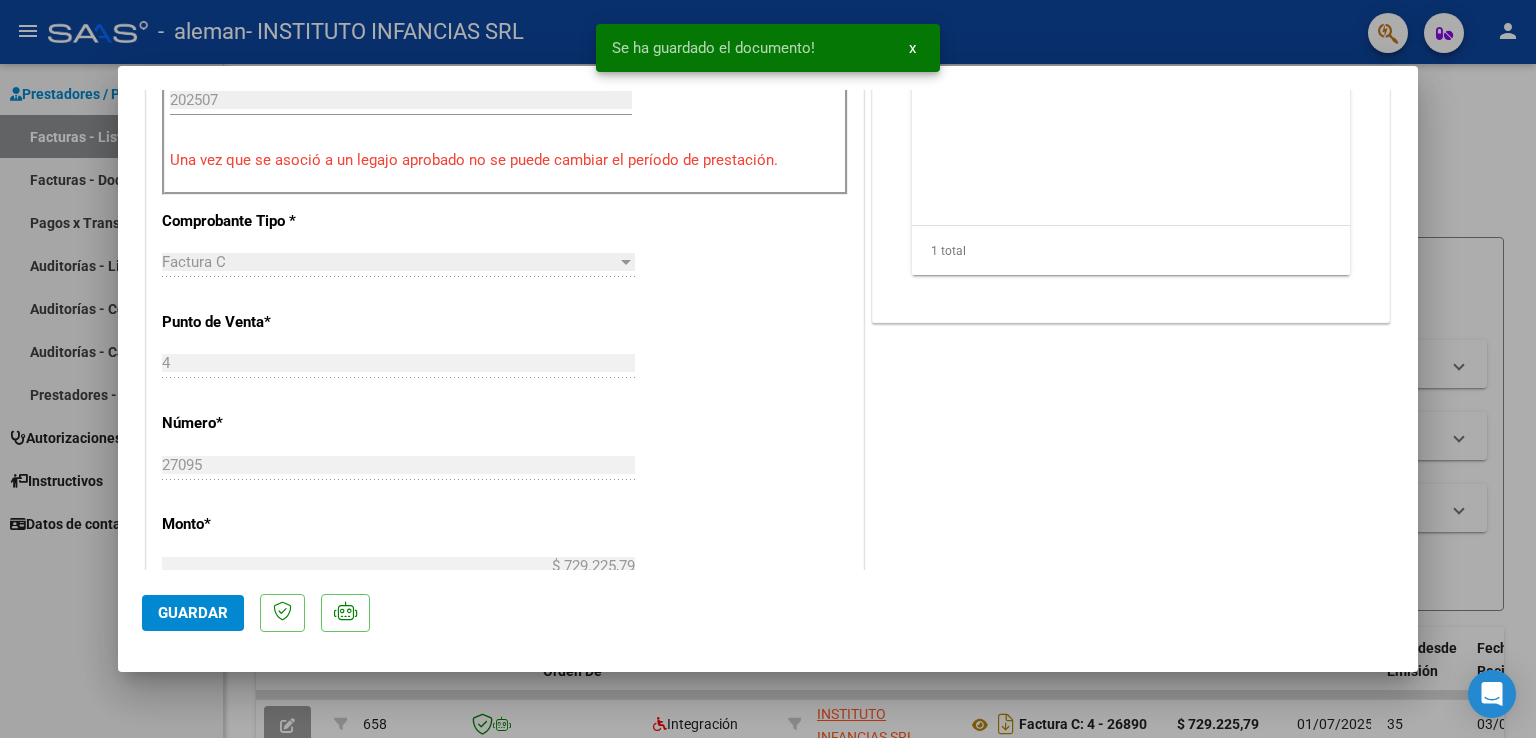 scroll, scrollTop: 700, scrollLeft: 0, axis: vertical 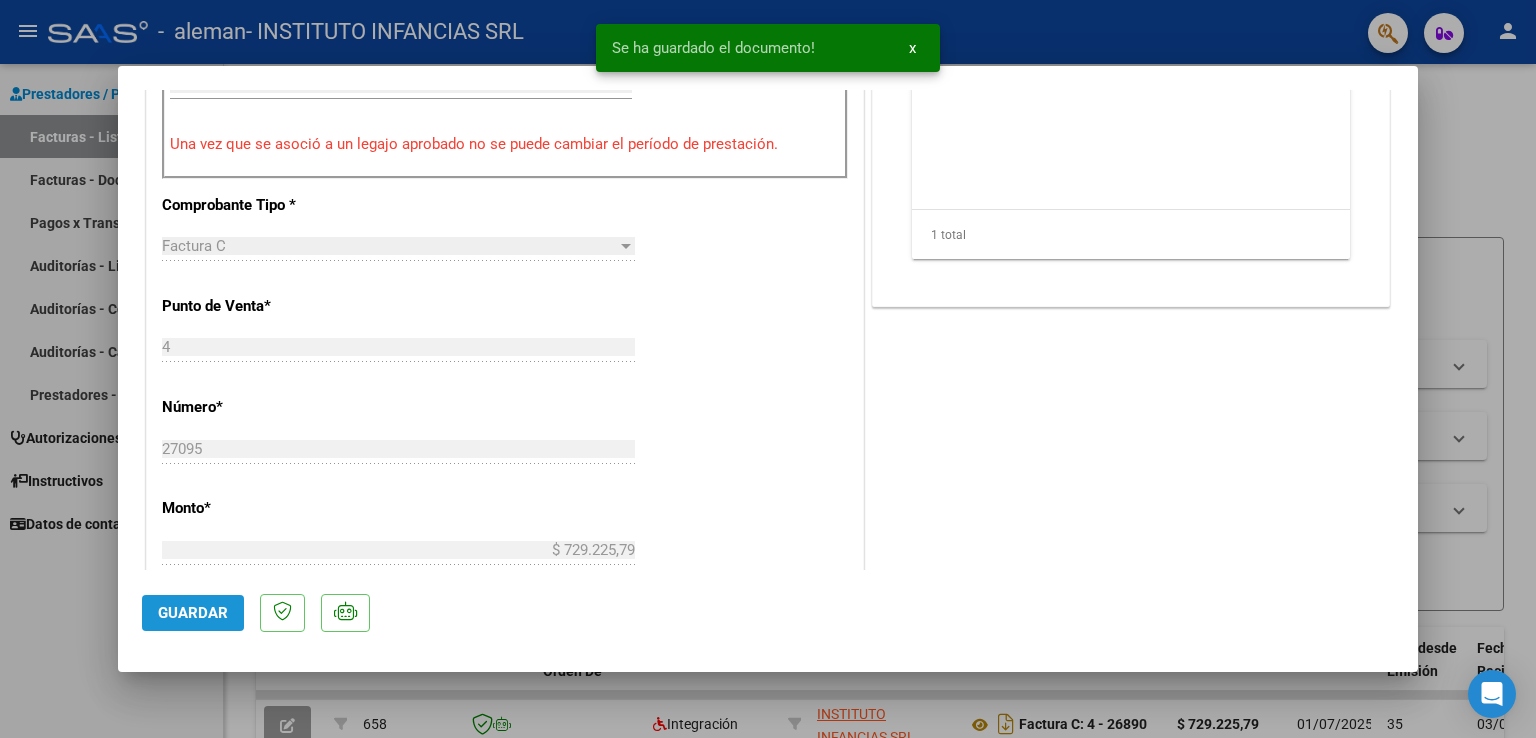 click on "Guardar" 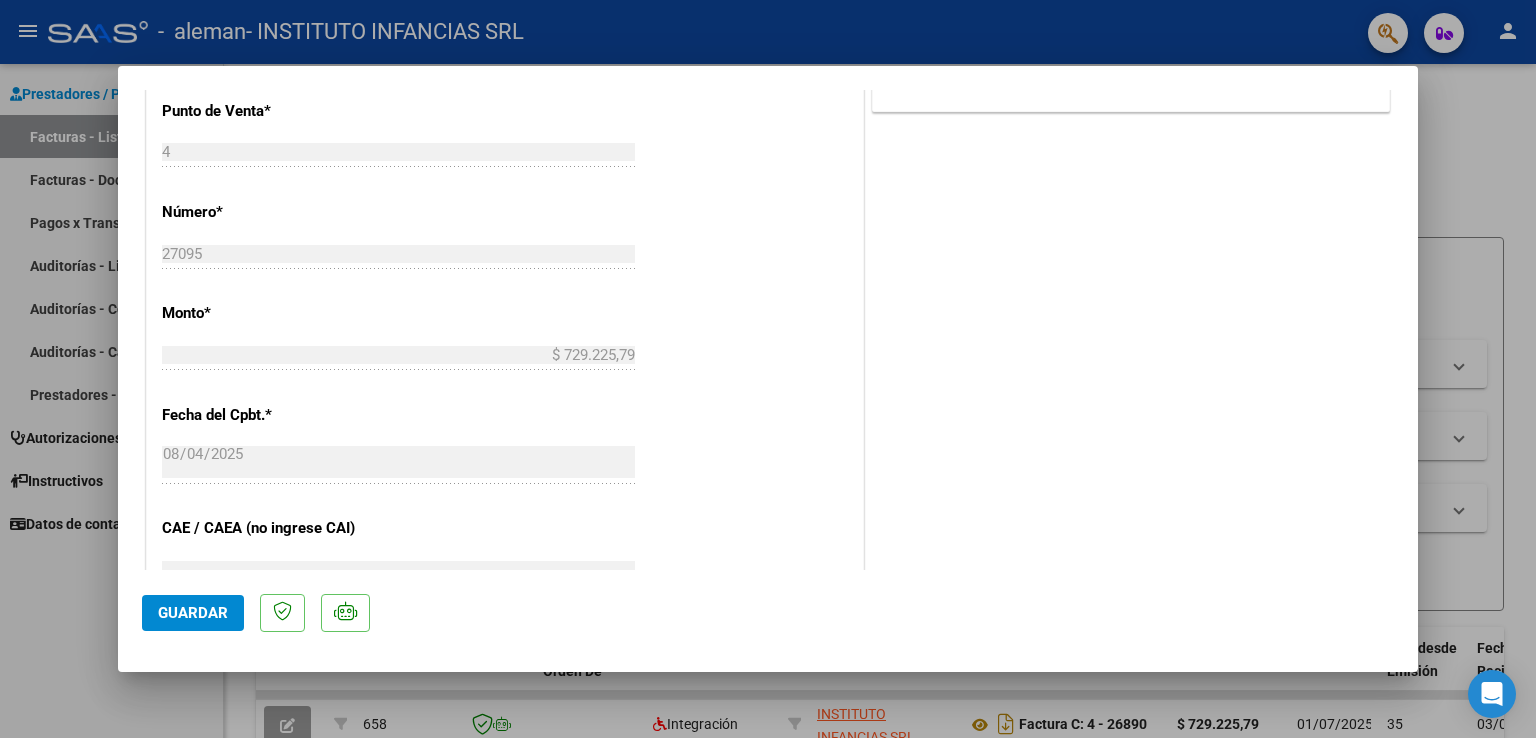 scroll, scrollTop: 900, scrollLeft: 0, axis: vertical 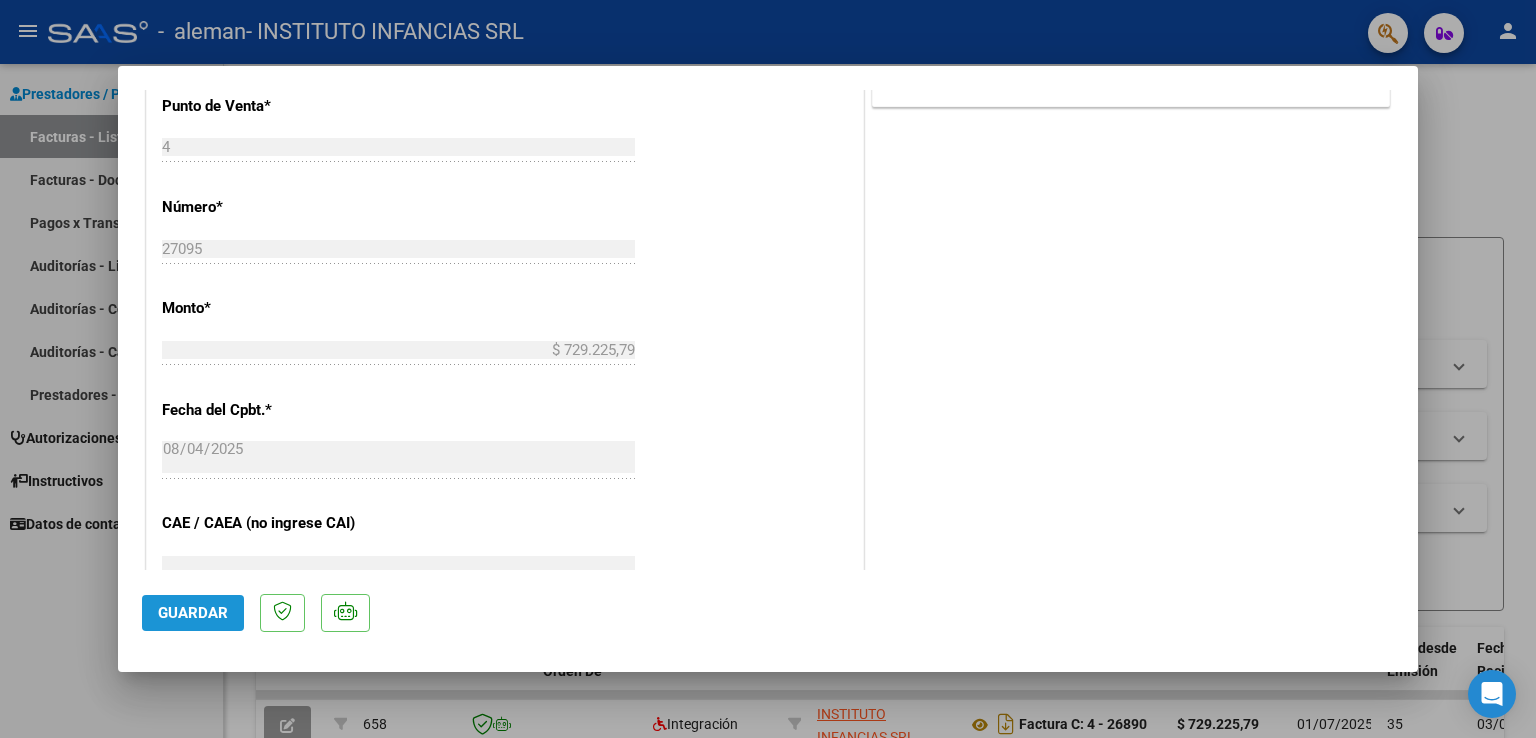 click on "Guardar" 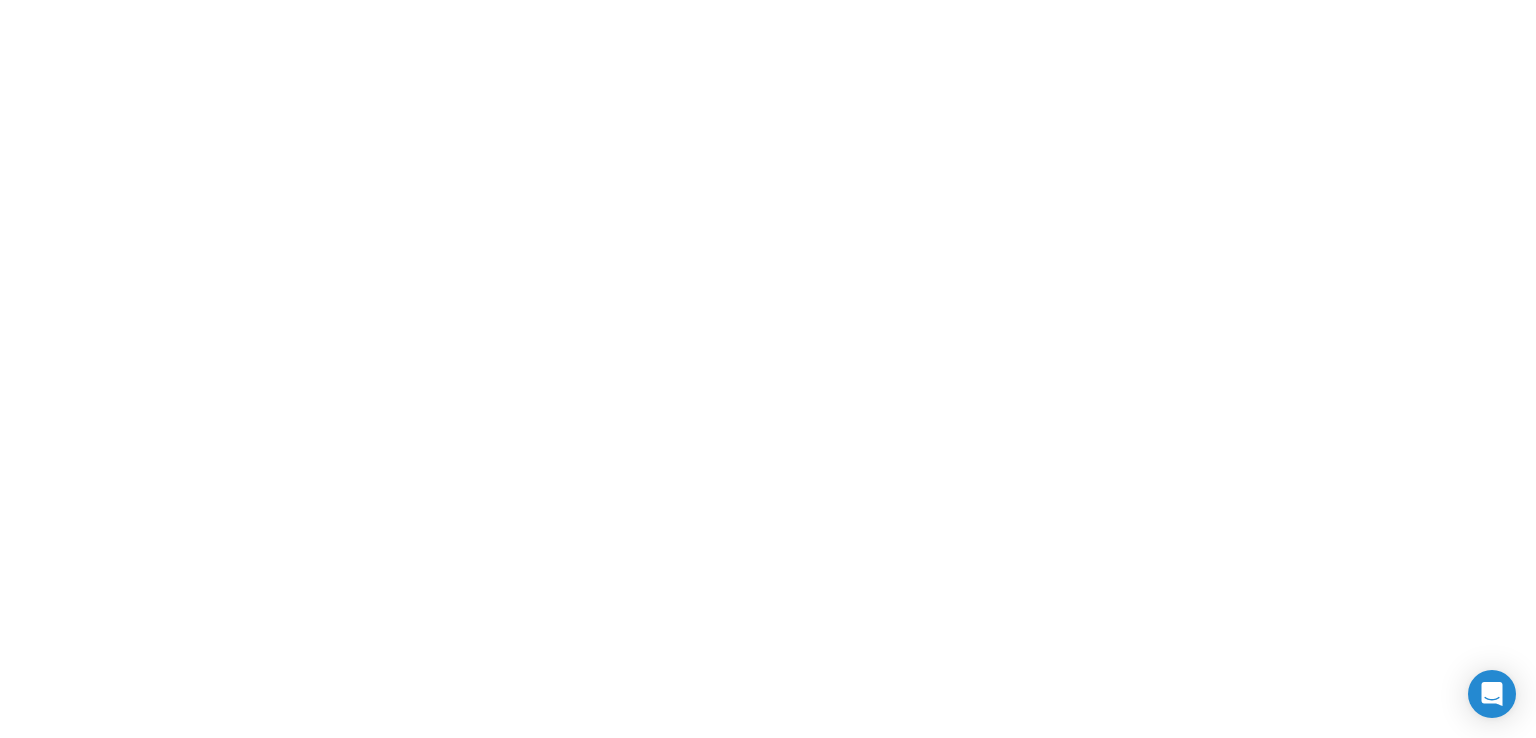 scroll, scrollTop: 0, scrollLeft: 0, axis: both 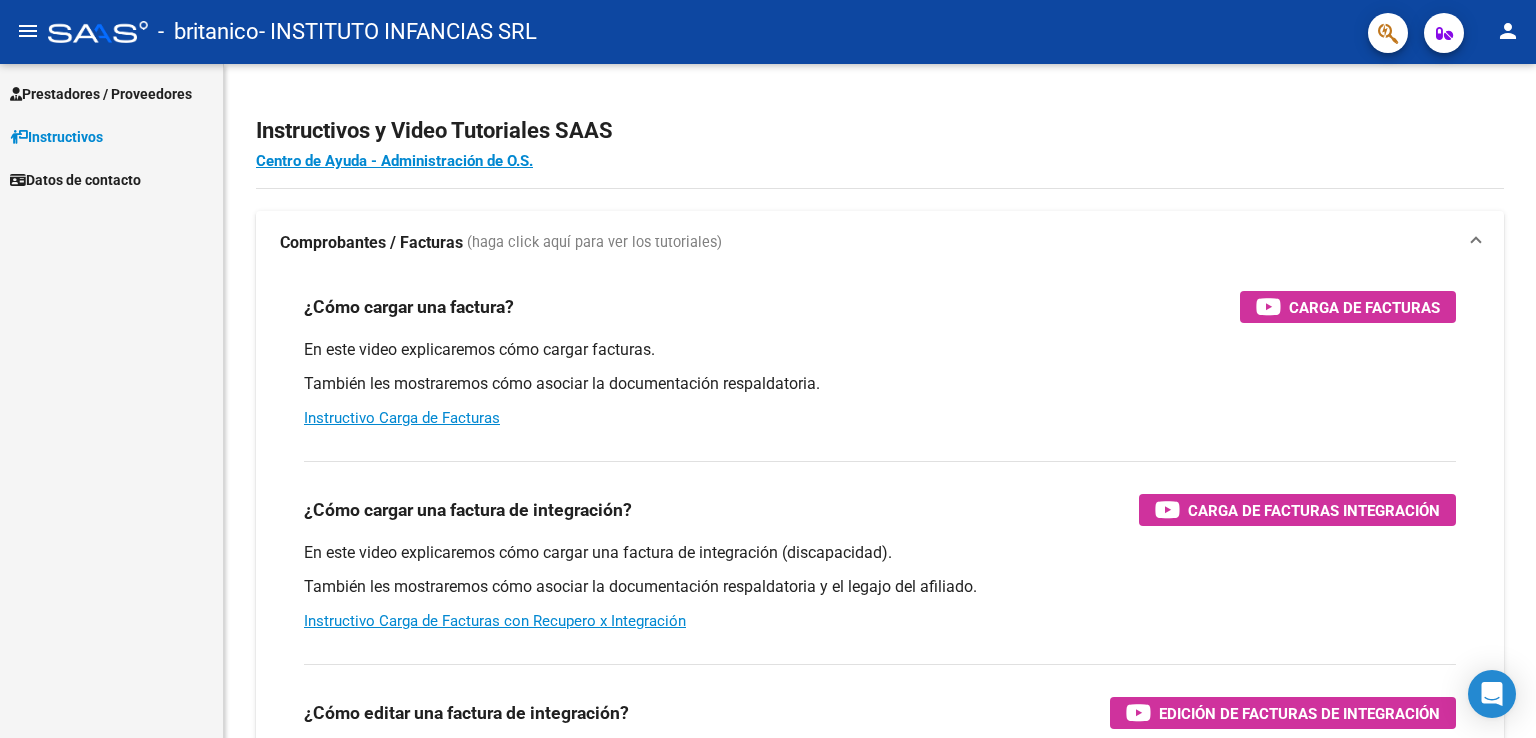 click on "Prestadores / Proveedores" at bounding box center [101, 94] 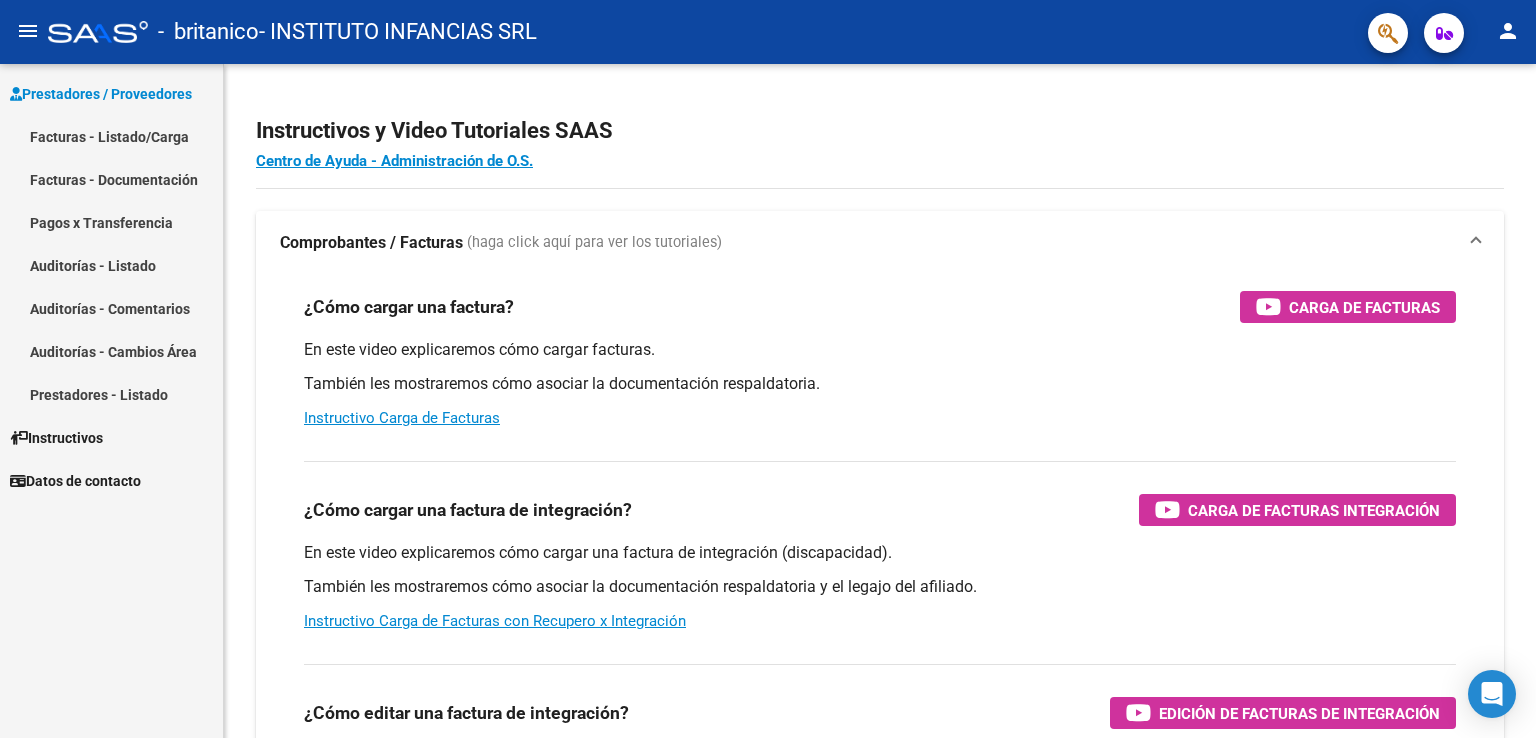 click on "Facturas - Listado/Carga" at bounding box center [111, 136] 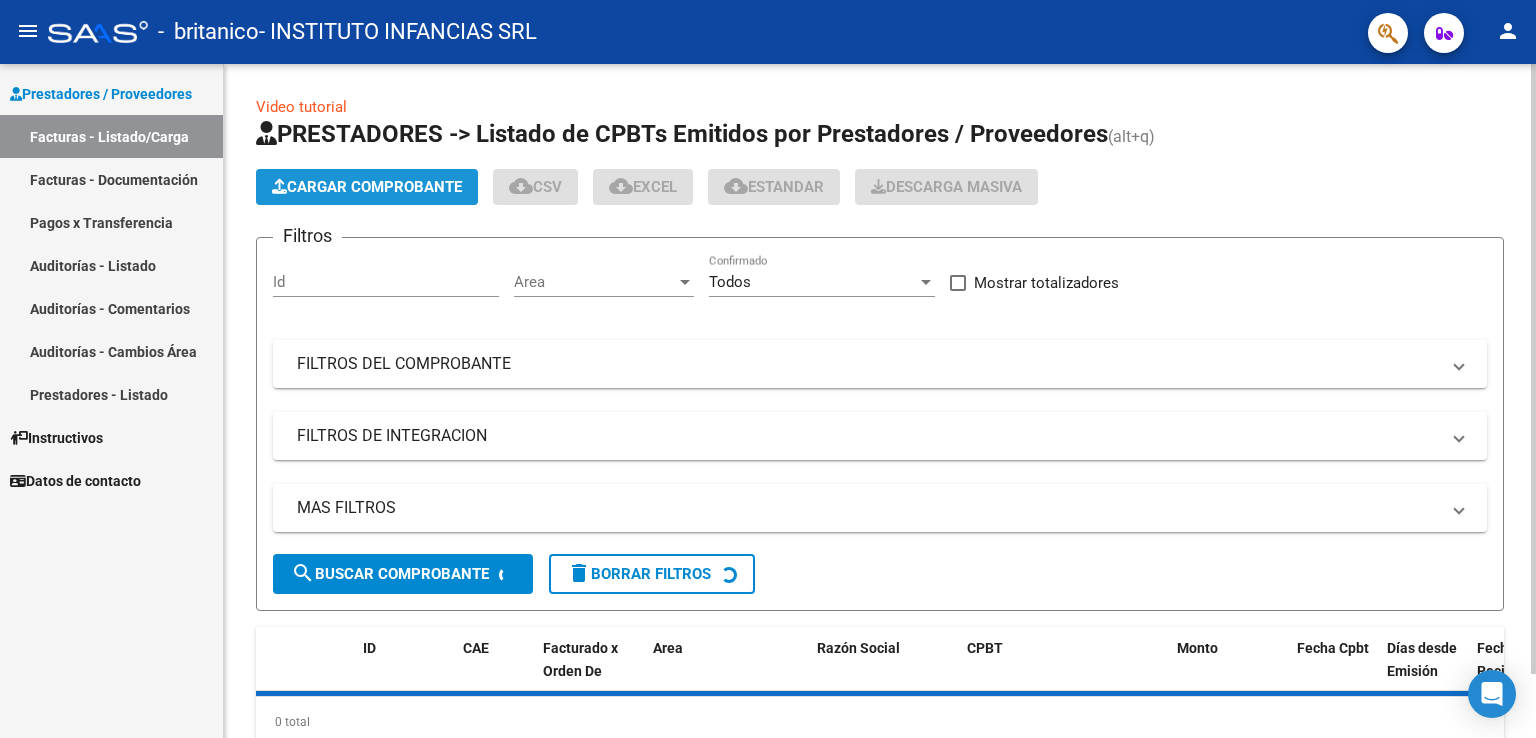 click on "Cargar Comprobante" 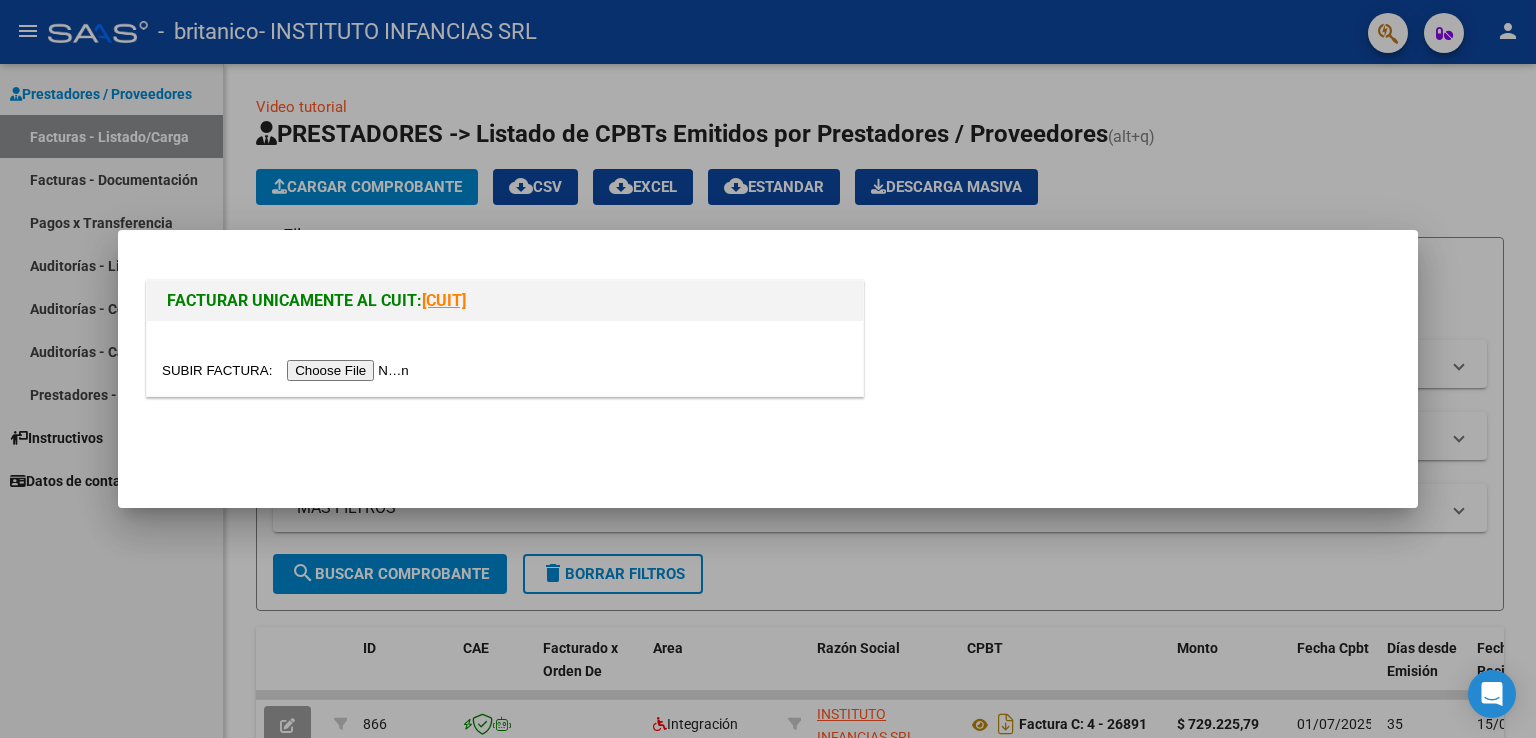 click at bounding box center (288, 370) 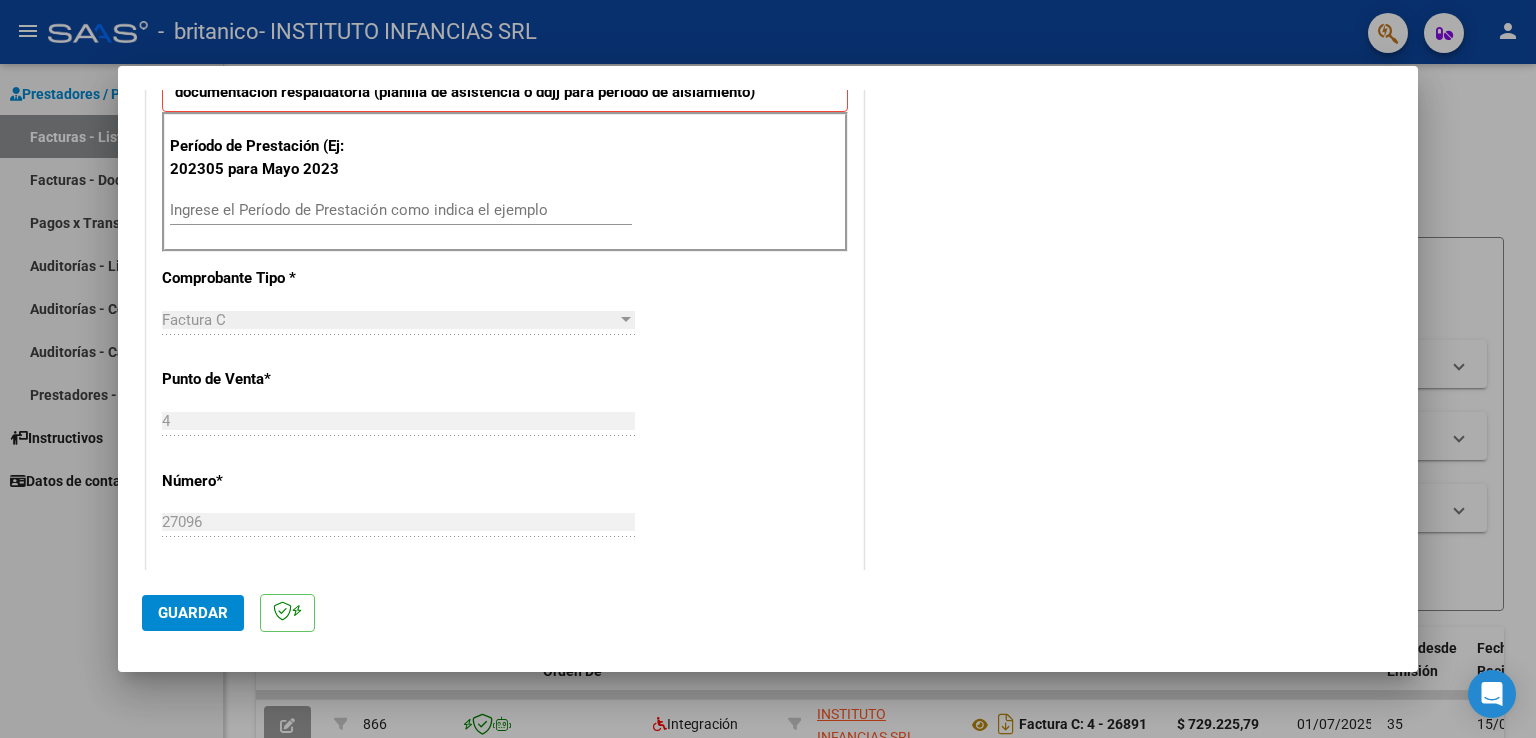 scroll, scrollTop: 600, scrollLeft: 0, axis: vertical 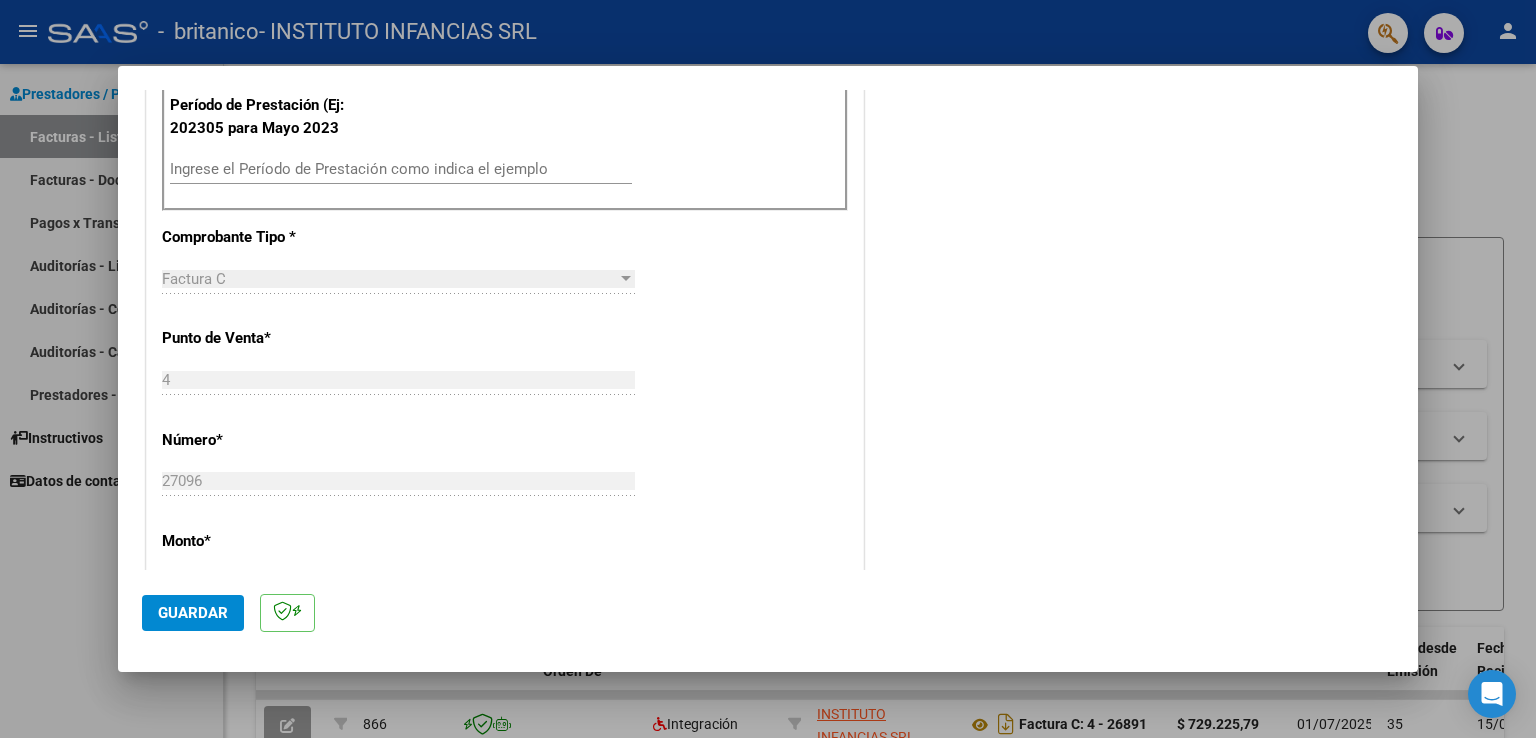 click on "Ingrese el Período de Prestación como indica el ejemplo" at bounding box center [401, 169] 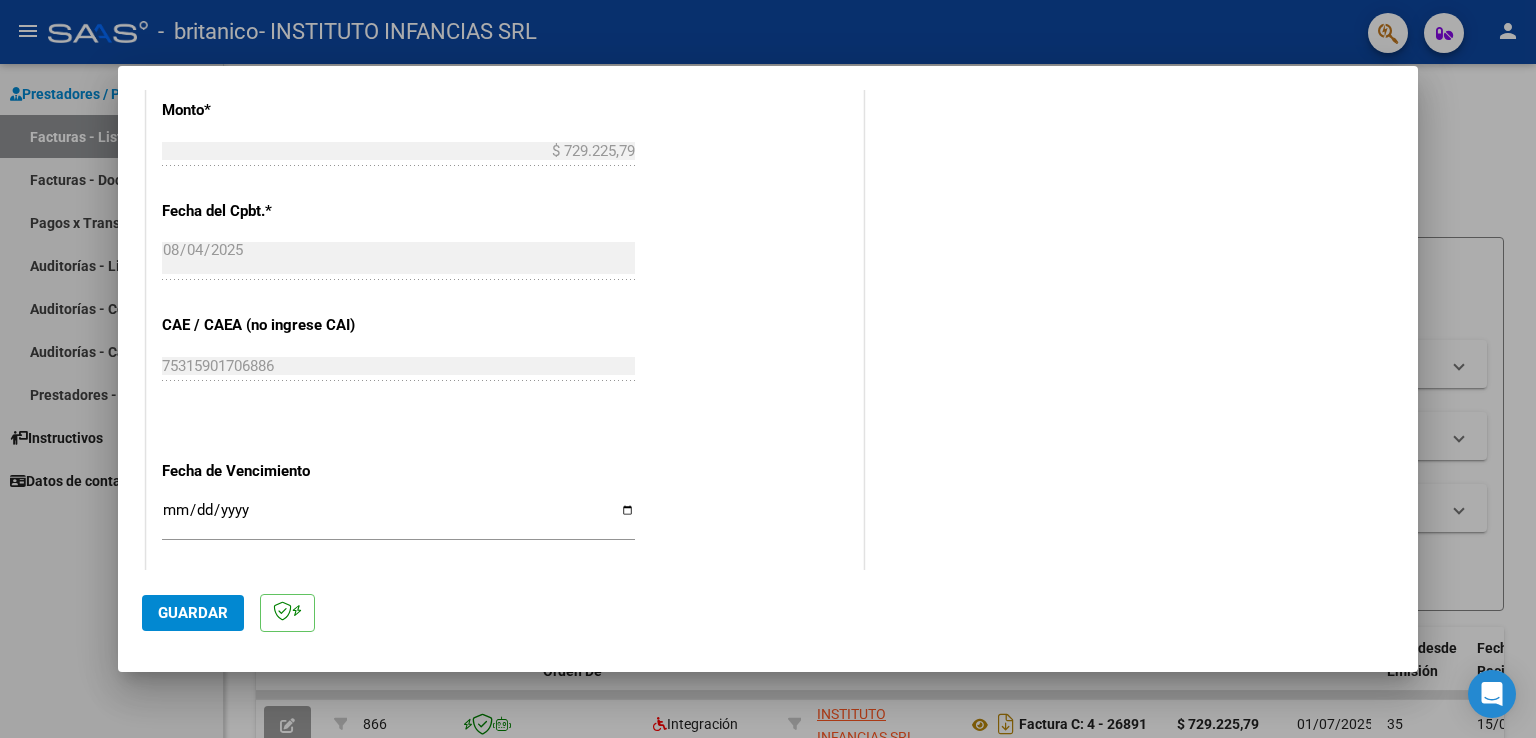 scroll, scrollTop: 1200, scrollLeft: 0, axis: vertical 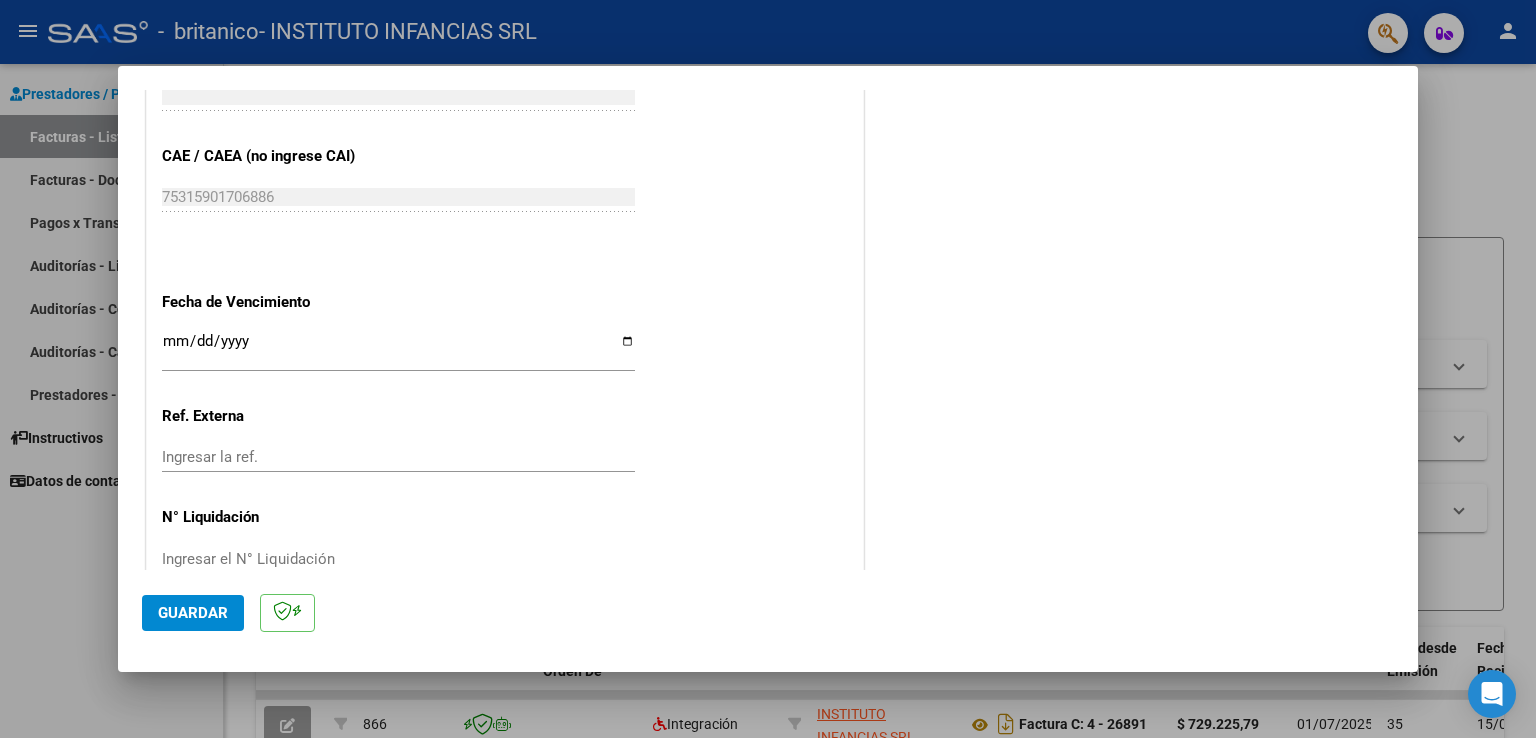 type on "202507" 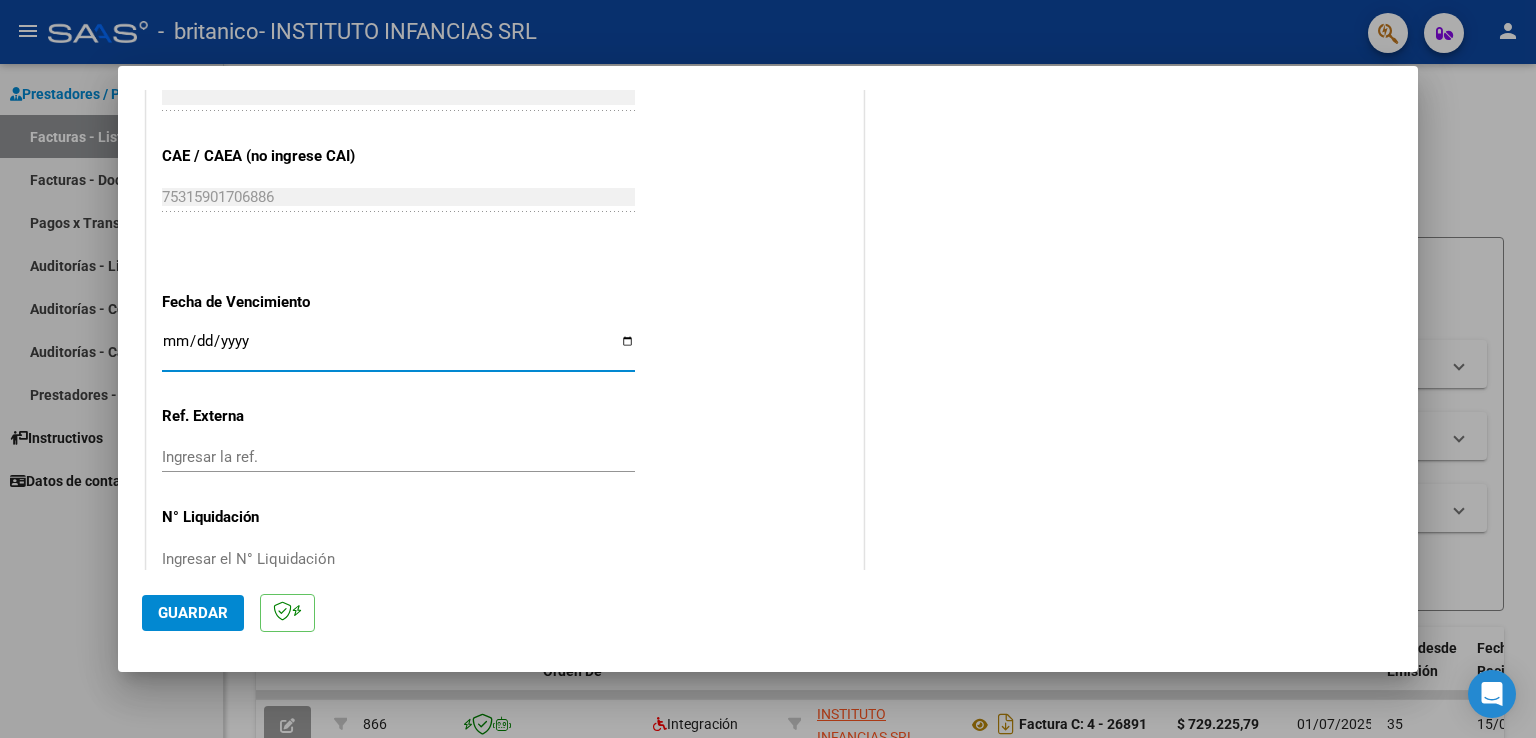 click on "Ingresar la fecha" at bounding box center [398, 349] 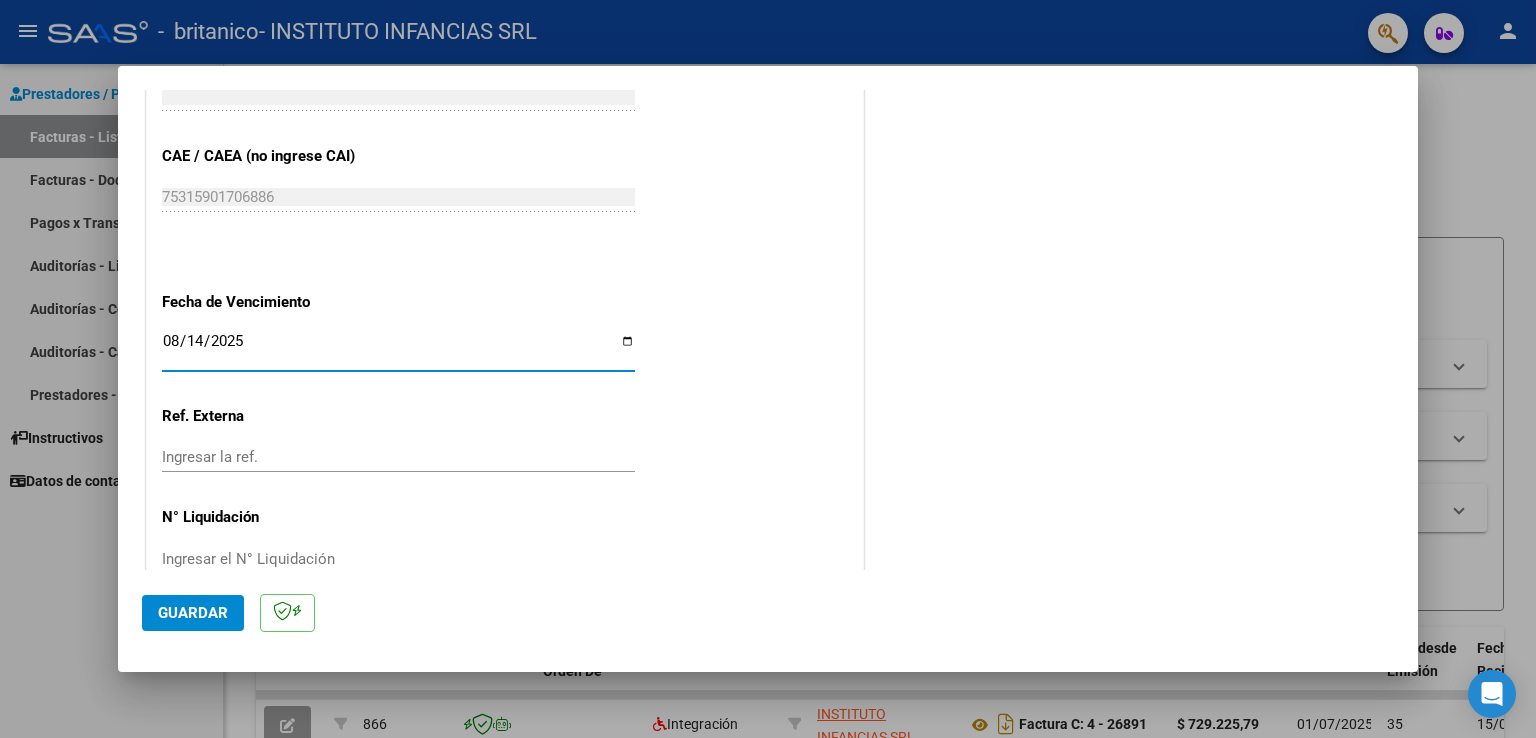 type on "2025-08-14" 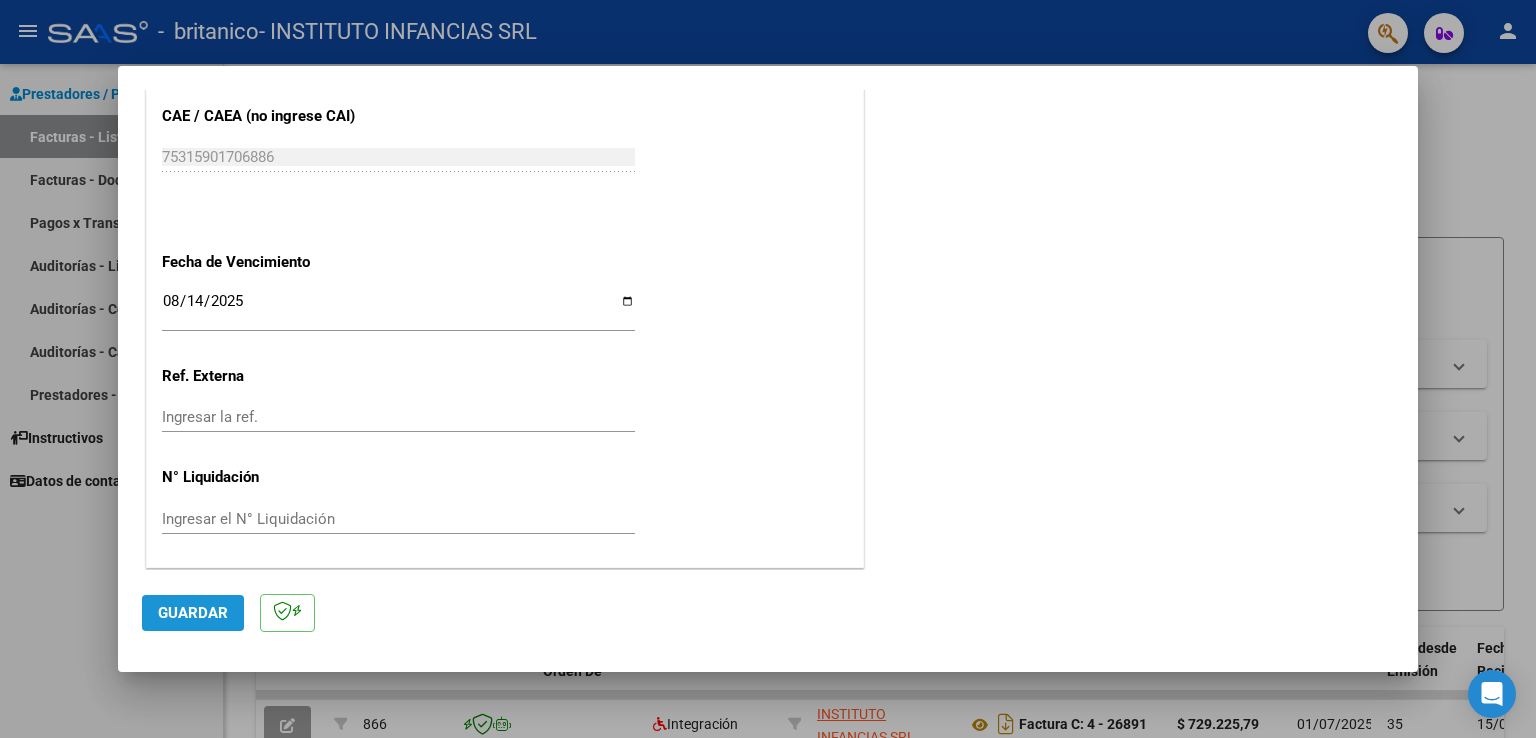 click on "Guardar" 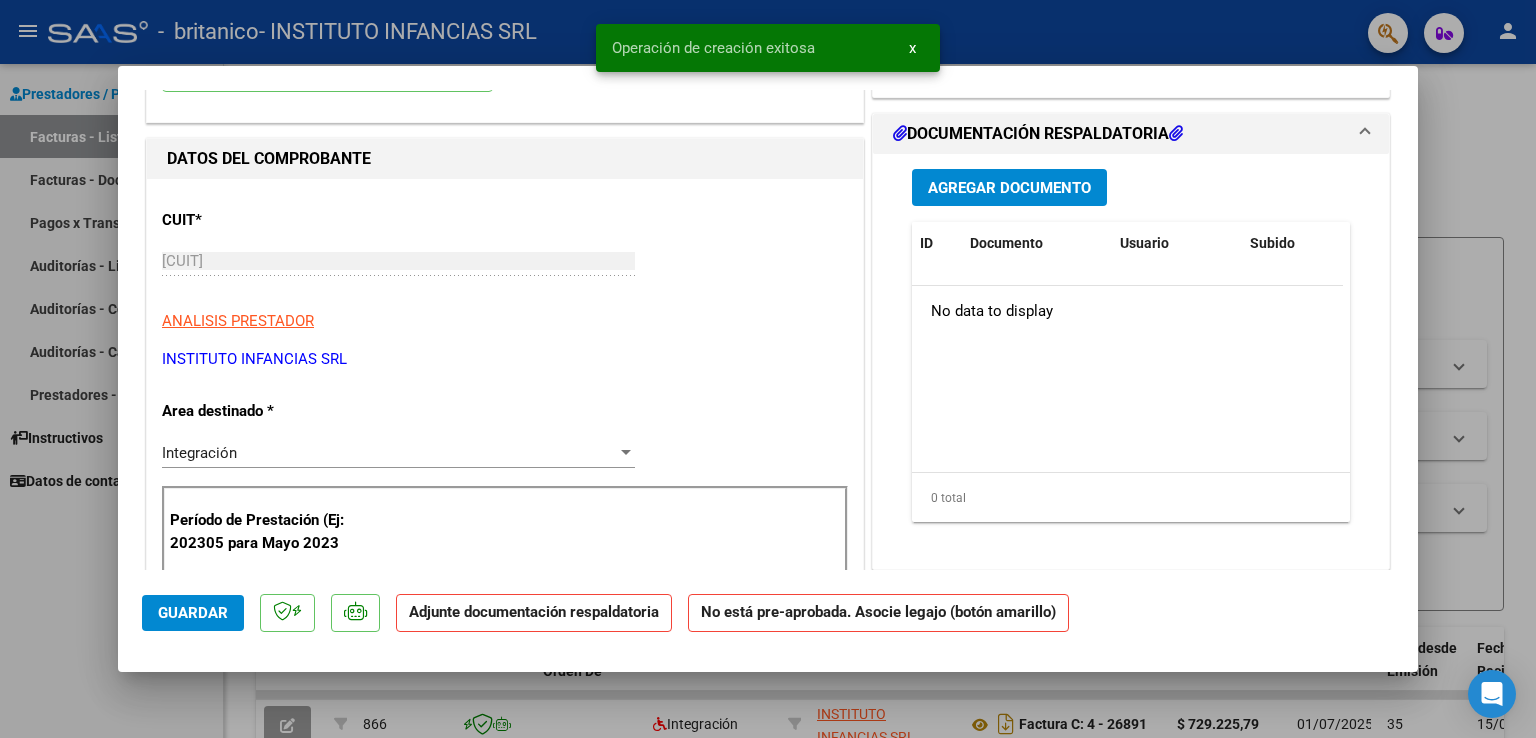 scroll, scrollTop: 0, scrollLeft: 0, axis: both 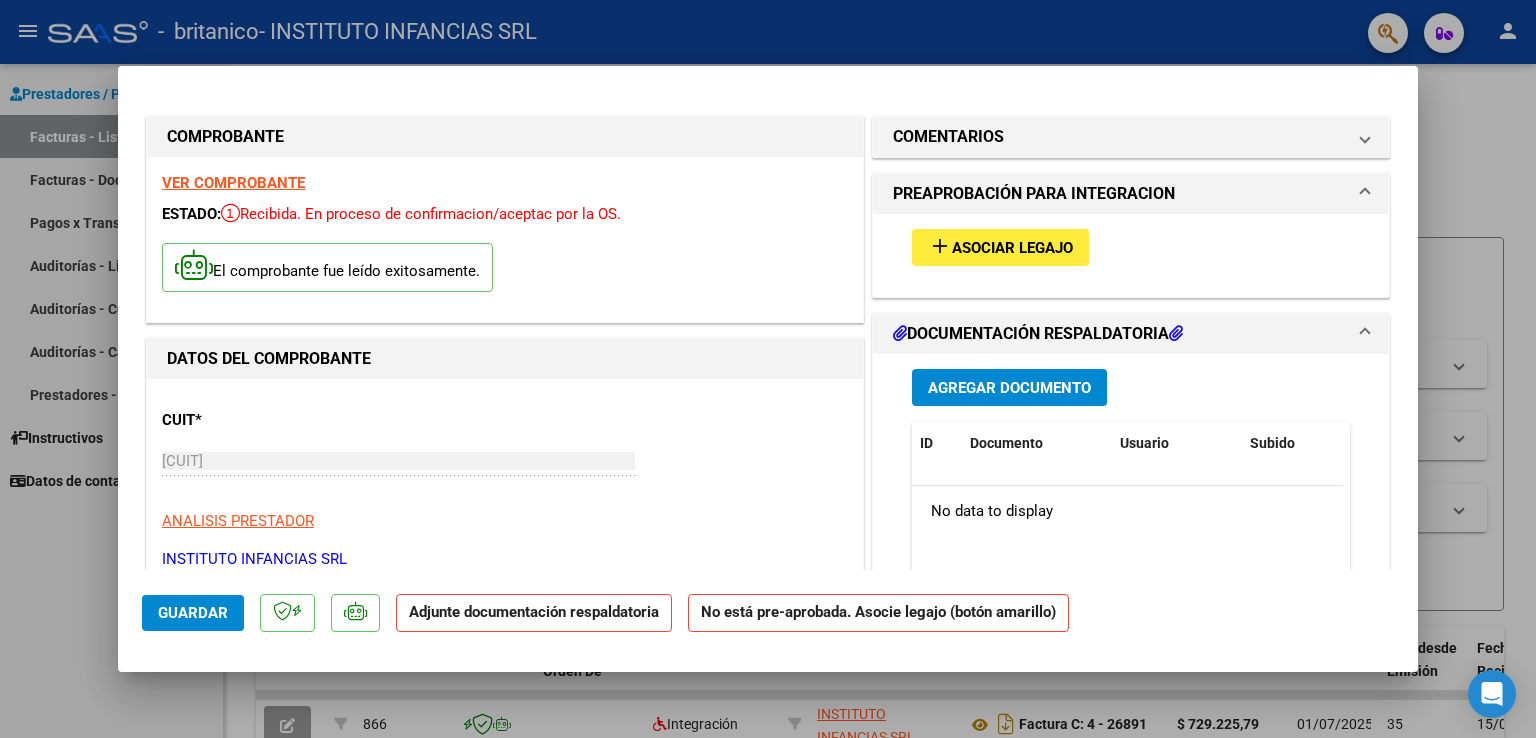 click on "Asociar Legajo" at bounding box center (1012, 248) 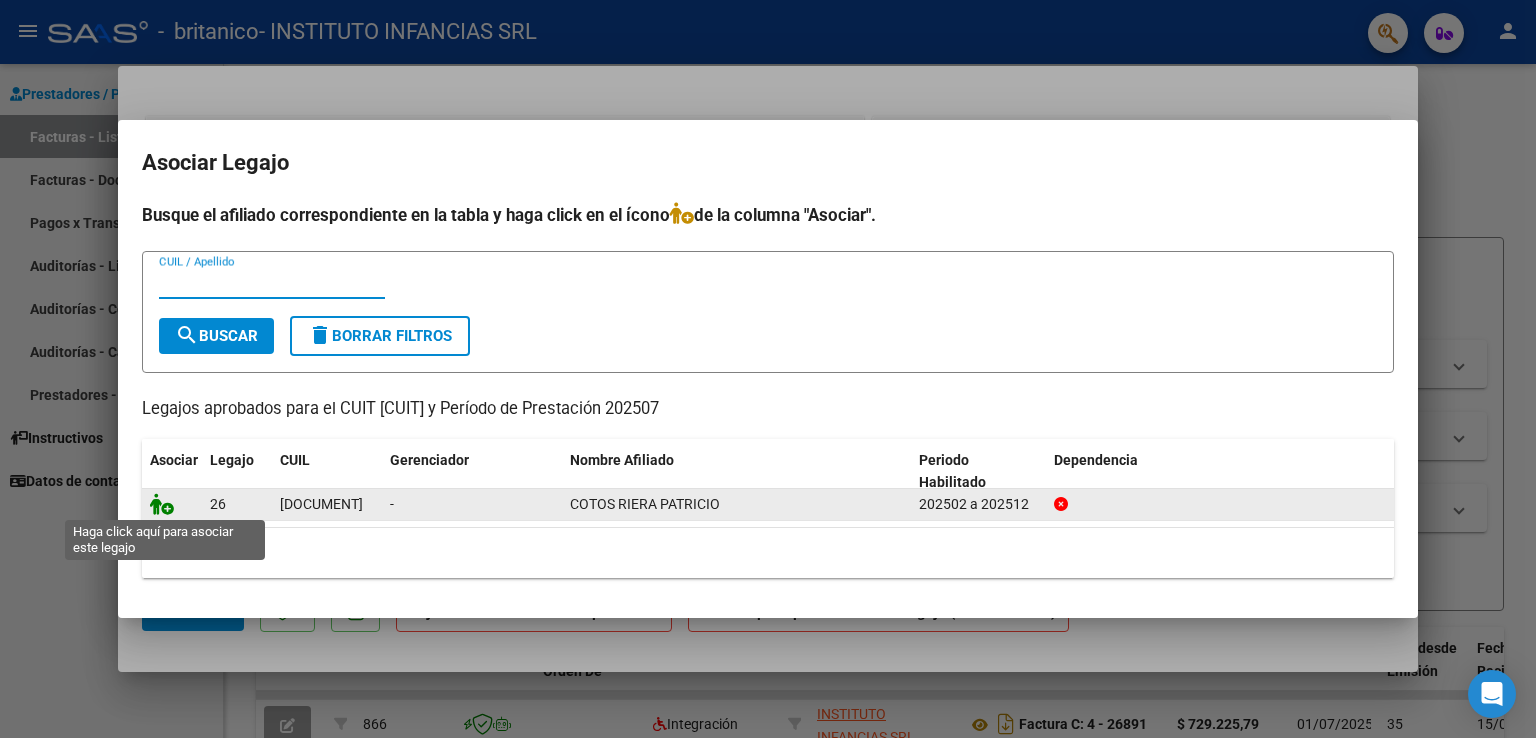 click 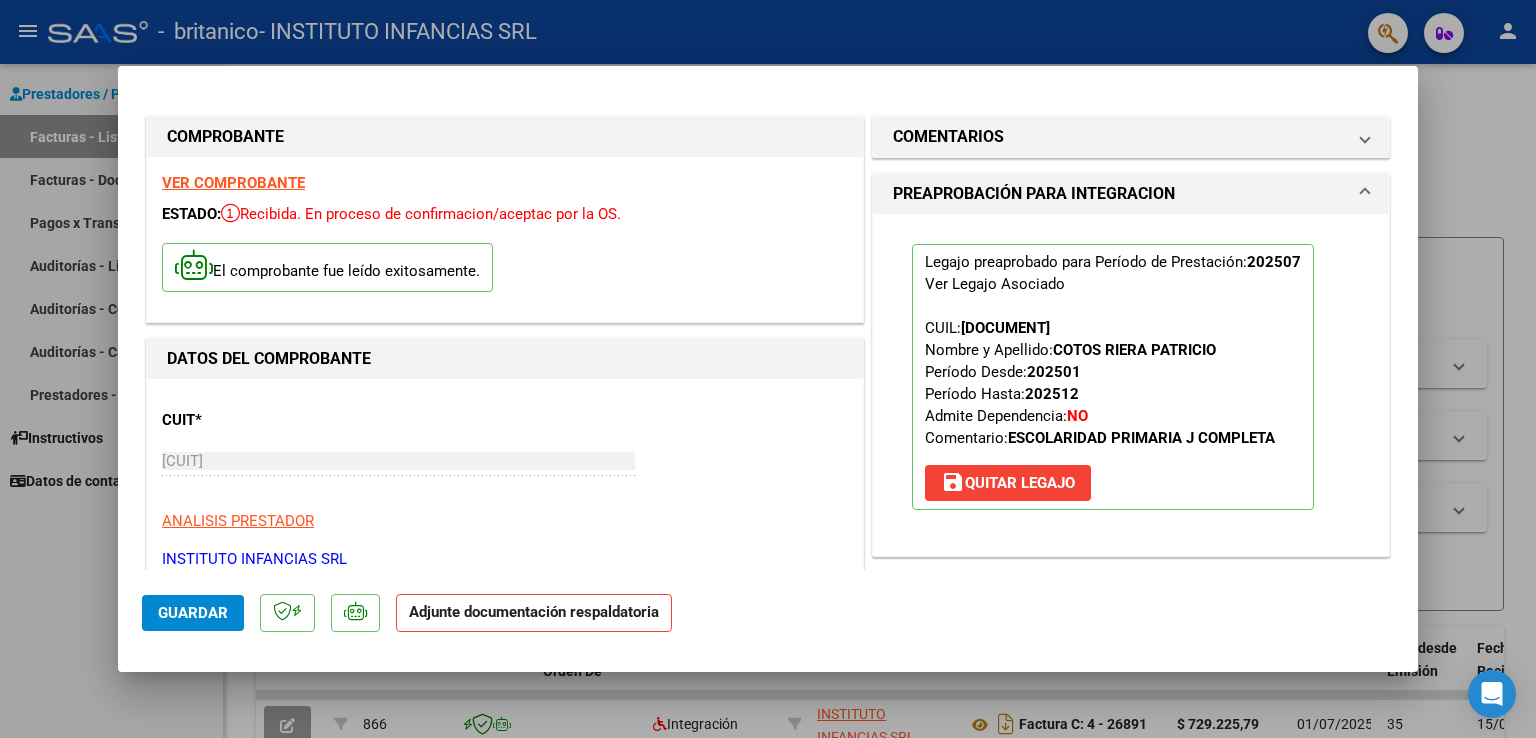 scroll, scrollTop: 500, scrollLeft: 0, axis: vertical 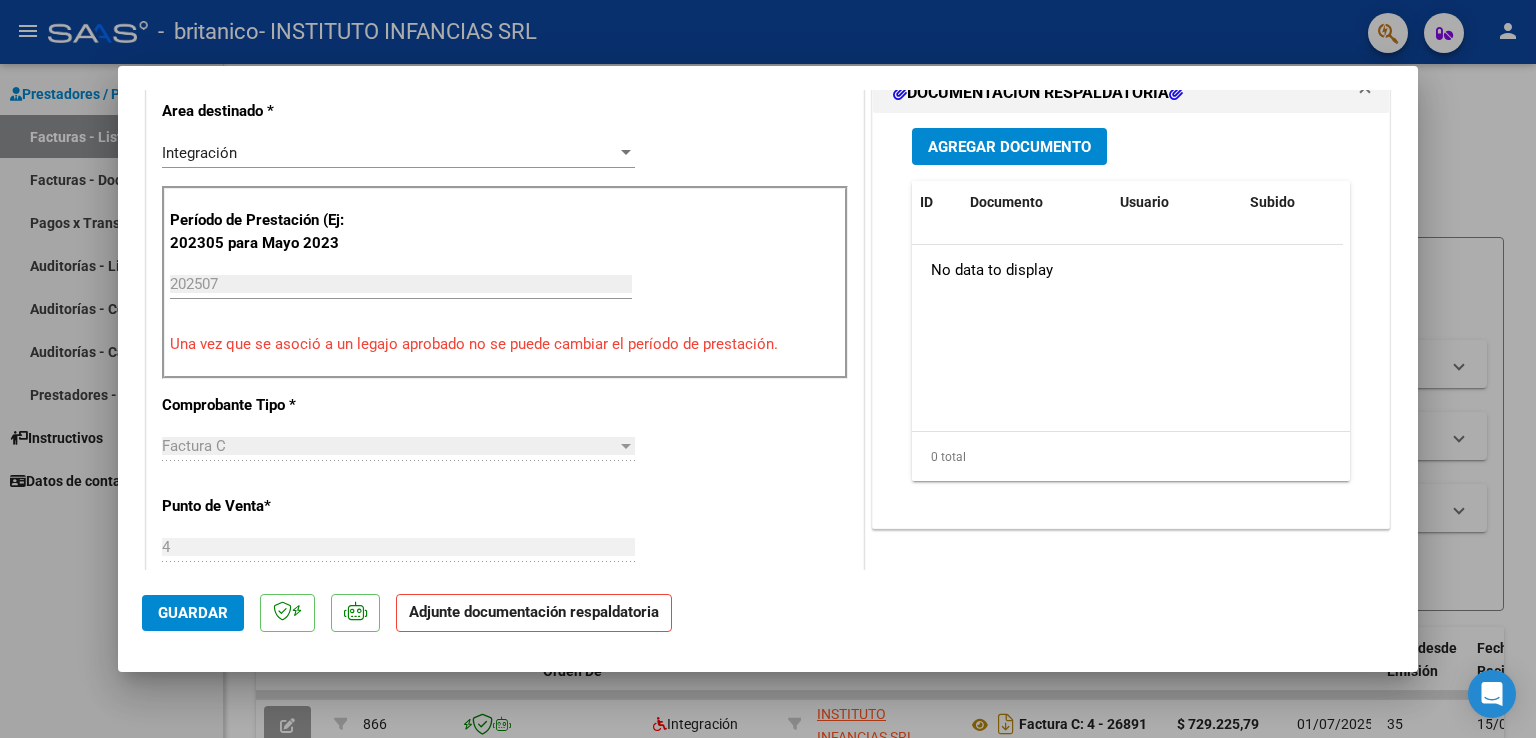 click on "Agregar Documento" at bounding box center (1009, 147) 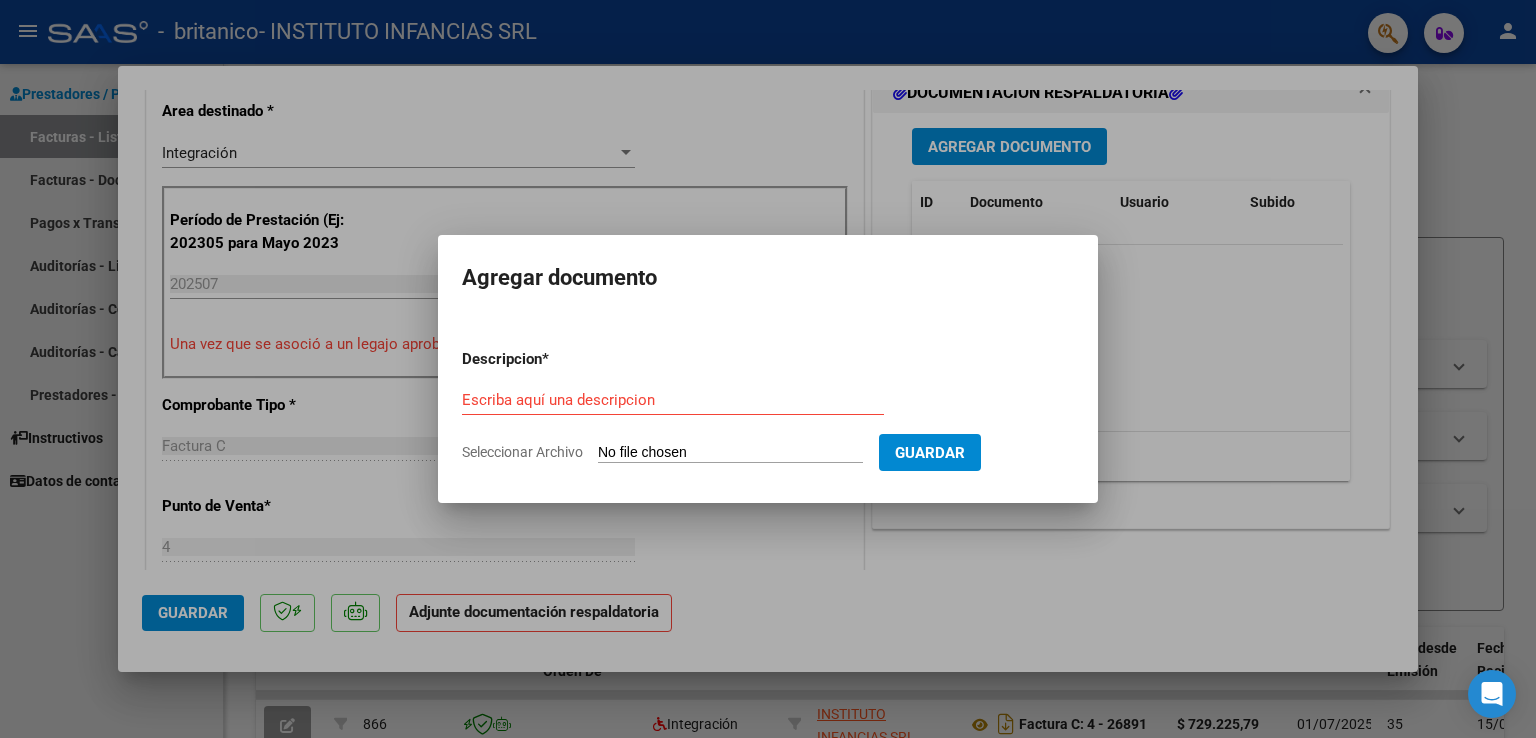 click on "Seleccionar Archivo" at bounding box center (730, 453) 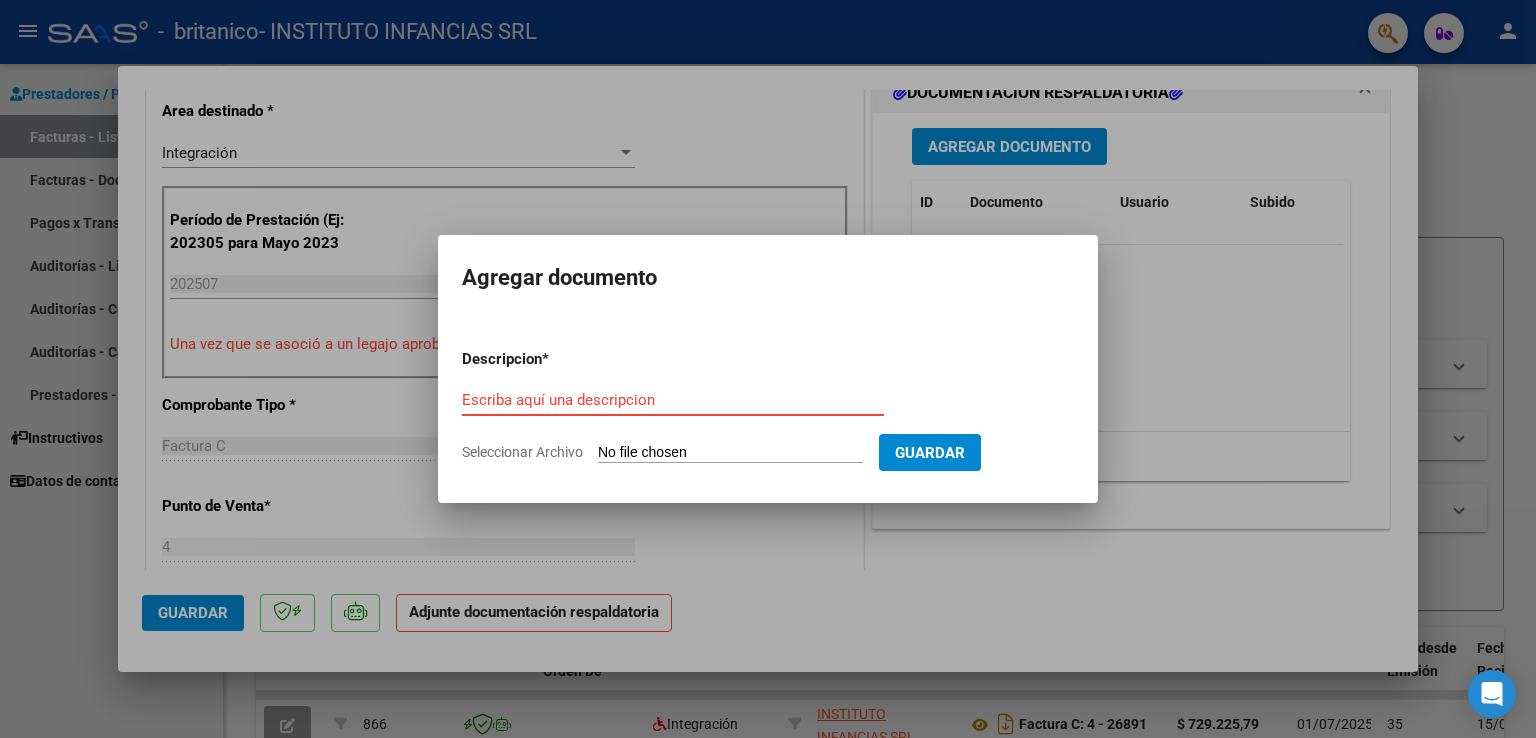 click on "Escriba aquí una descripcion" at bounding box center (673, 400) 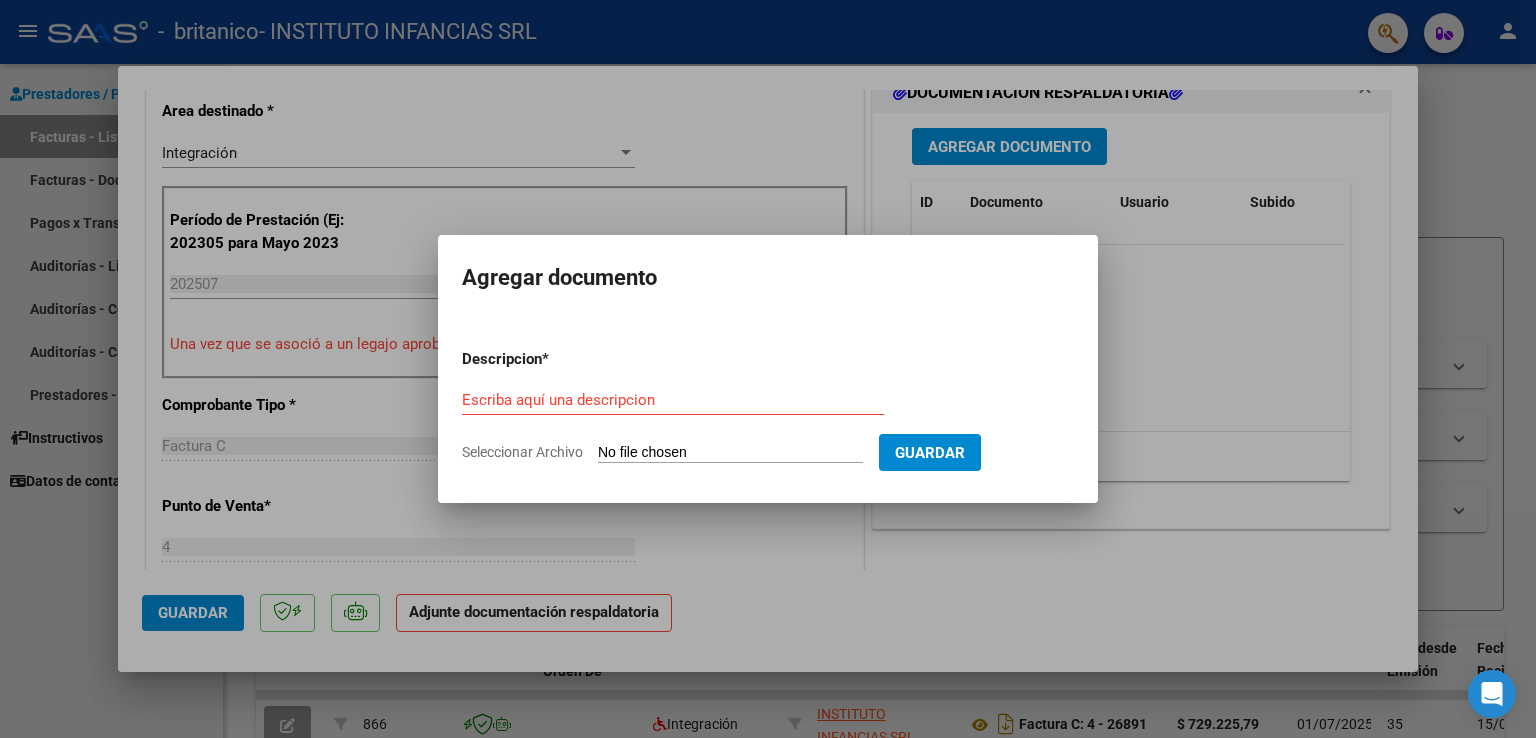 click on "Seleccionar Archivo" at bounding box center (730, 453) 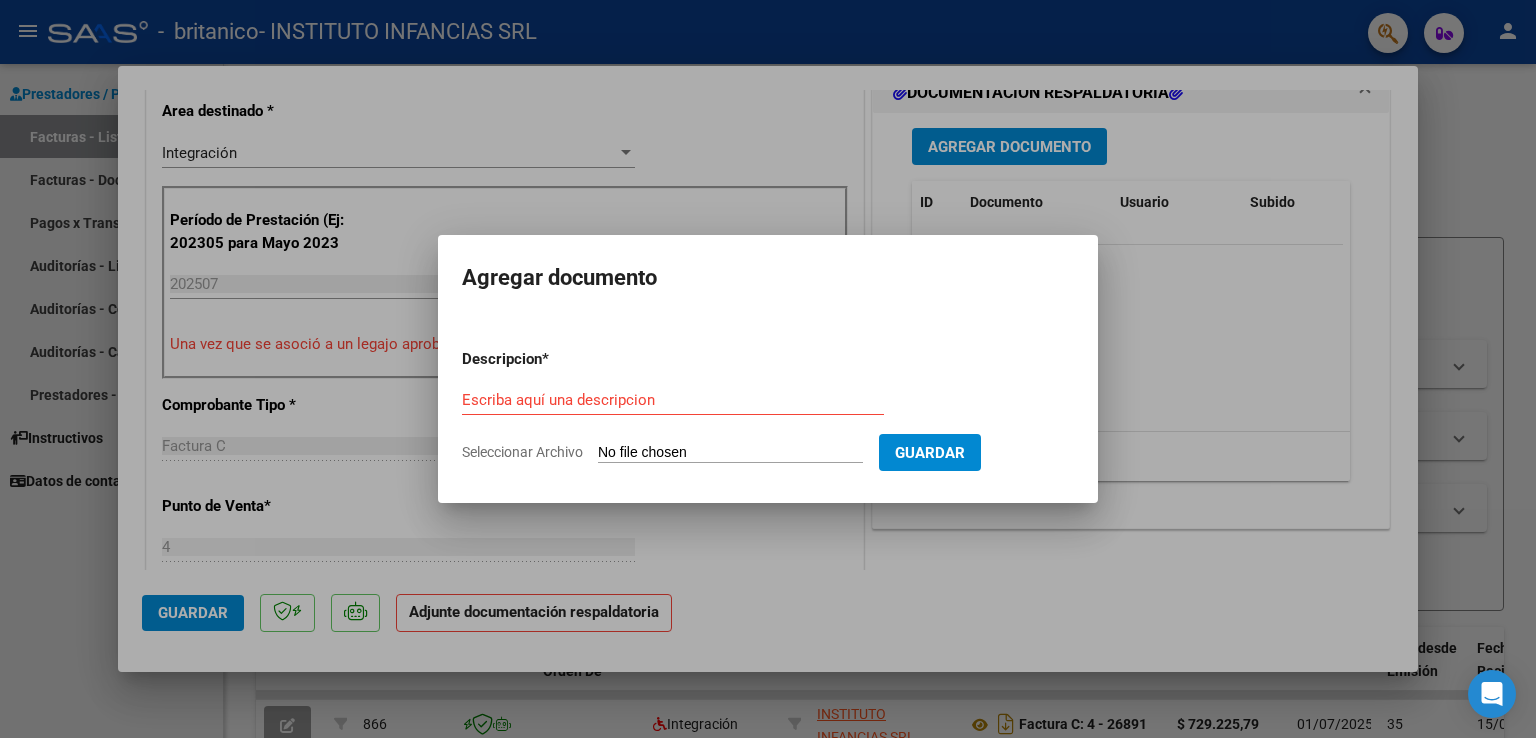 type on "C:\fakepath\Cotos Riera asist julio.pdf" 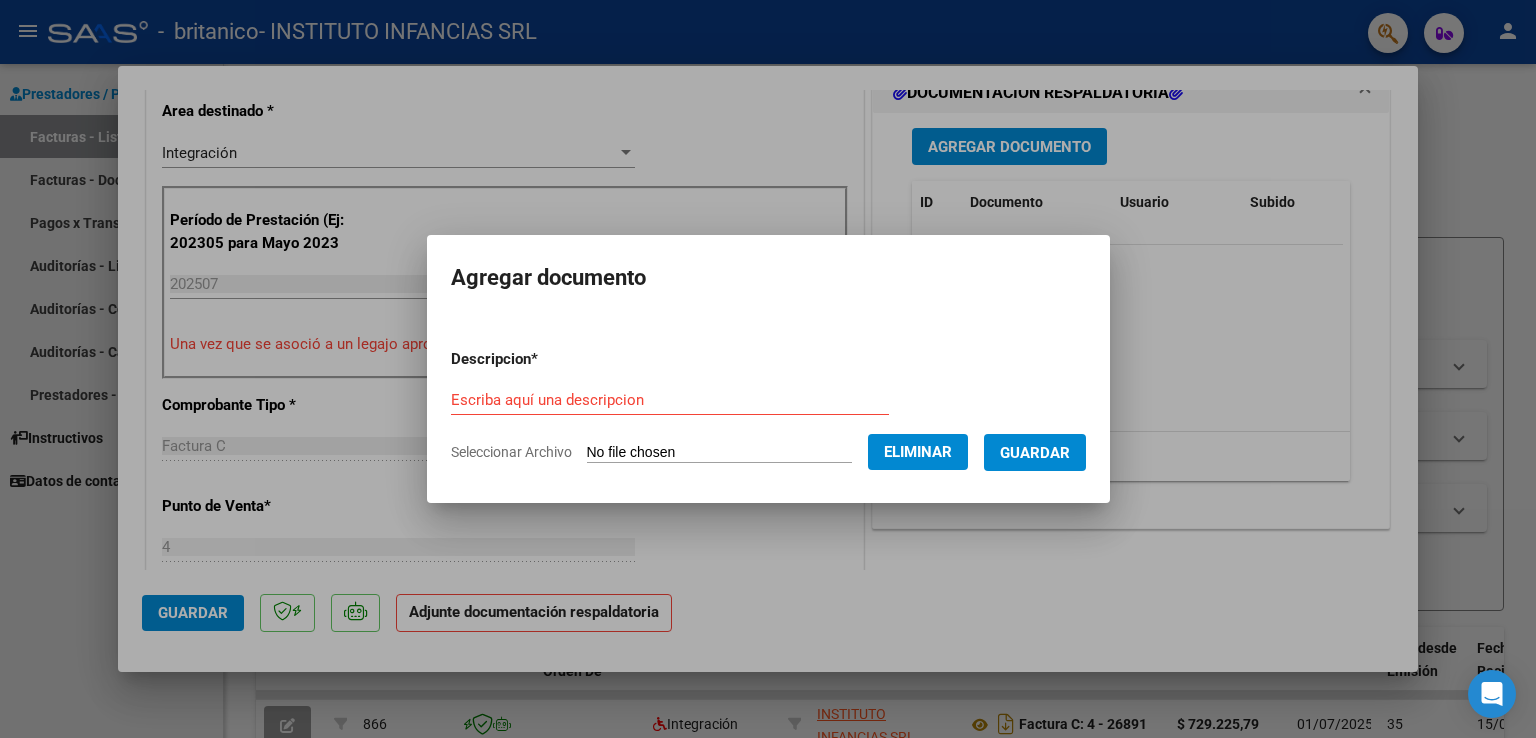 click on "Escriba aquí una descripcion" at bounding box center [670, 400] 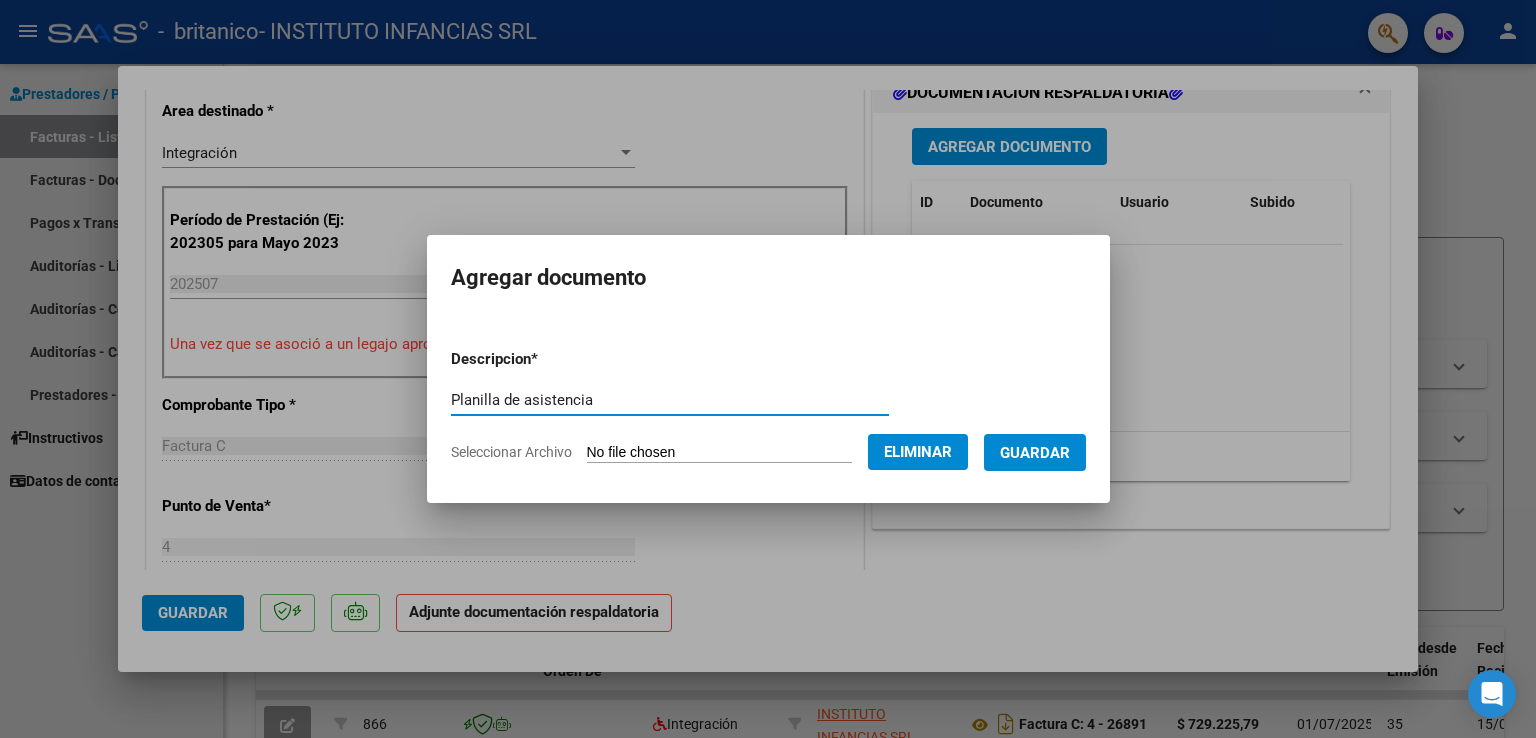 type on "Planilla de asistencia" 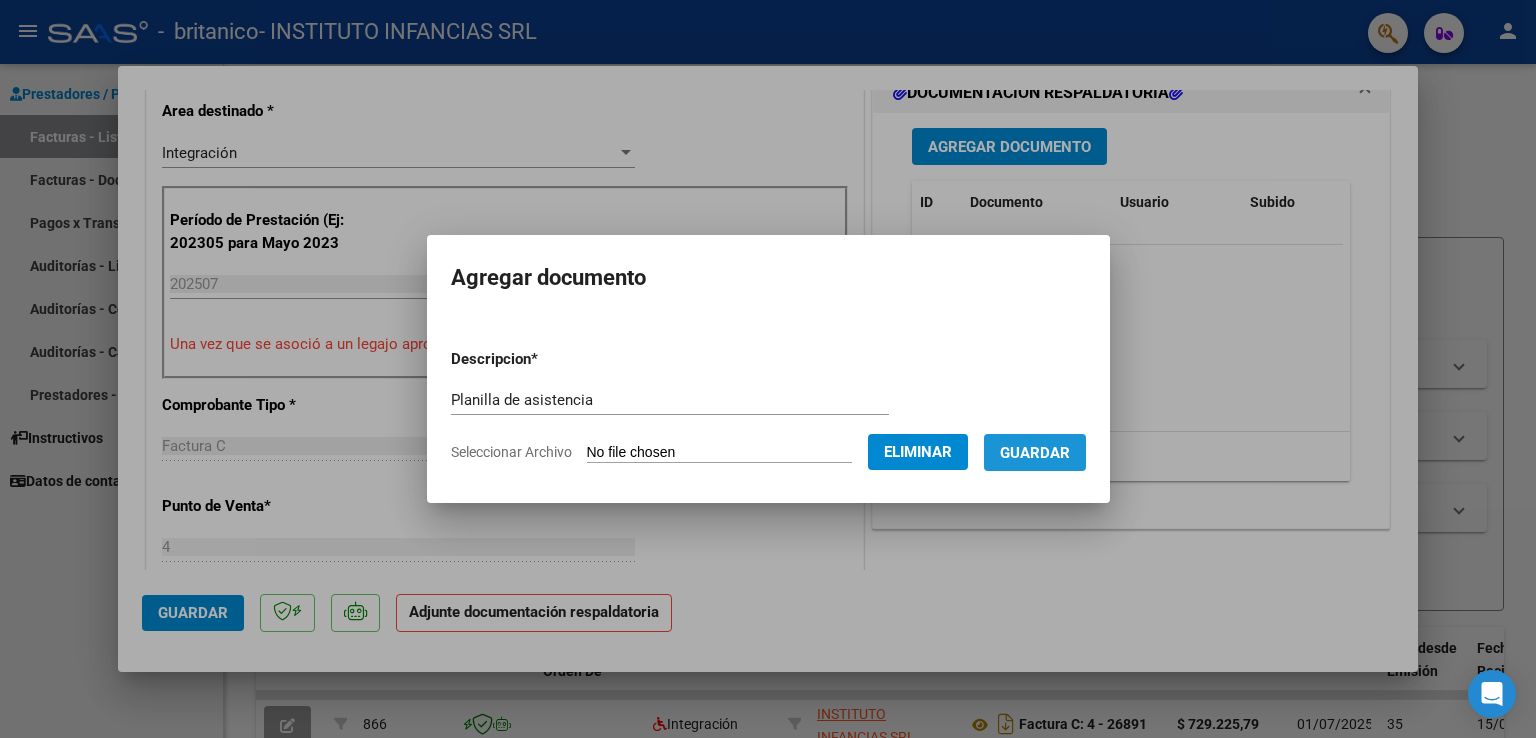 click on "Guardar" at bounding box center [1035, 453] 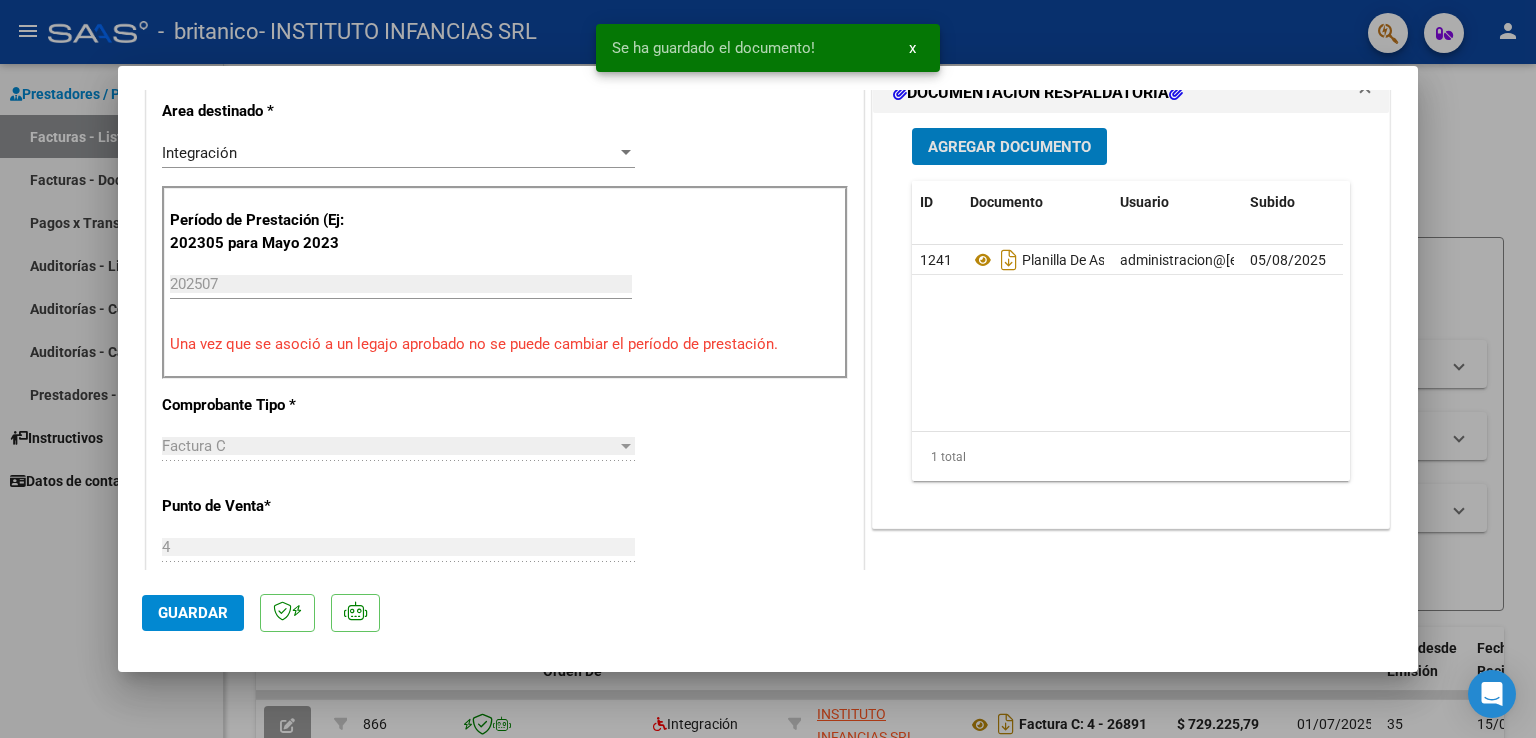 click on "Guardar" 